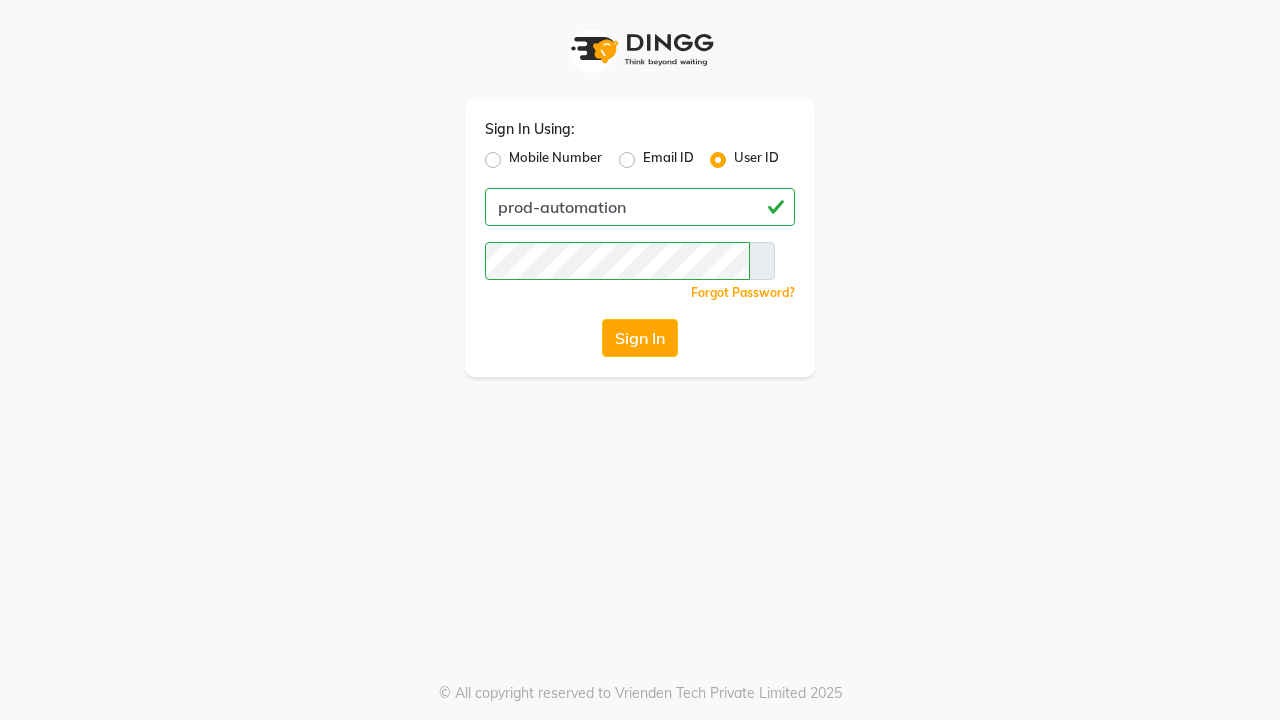 scroll, scrollTop: 0, scrollLeft: 0, axis: both 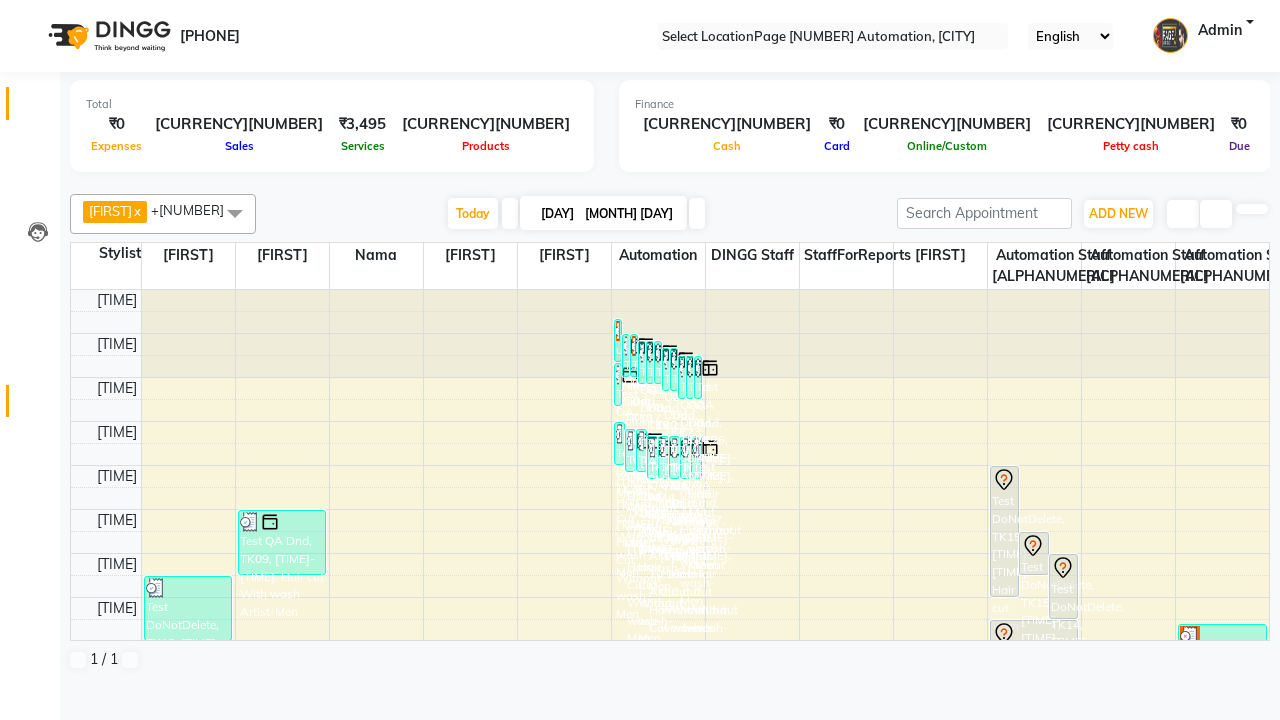 click at bounding box center [37, 406] 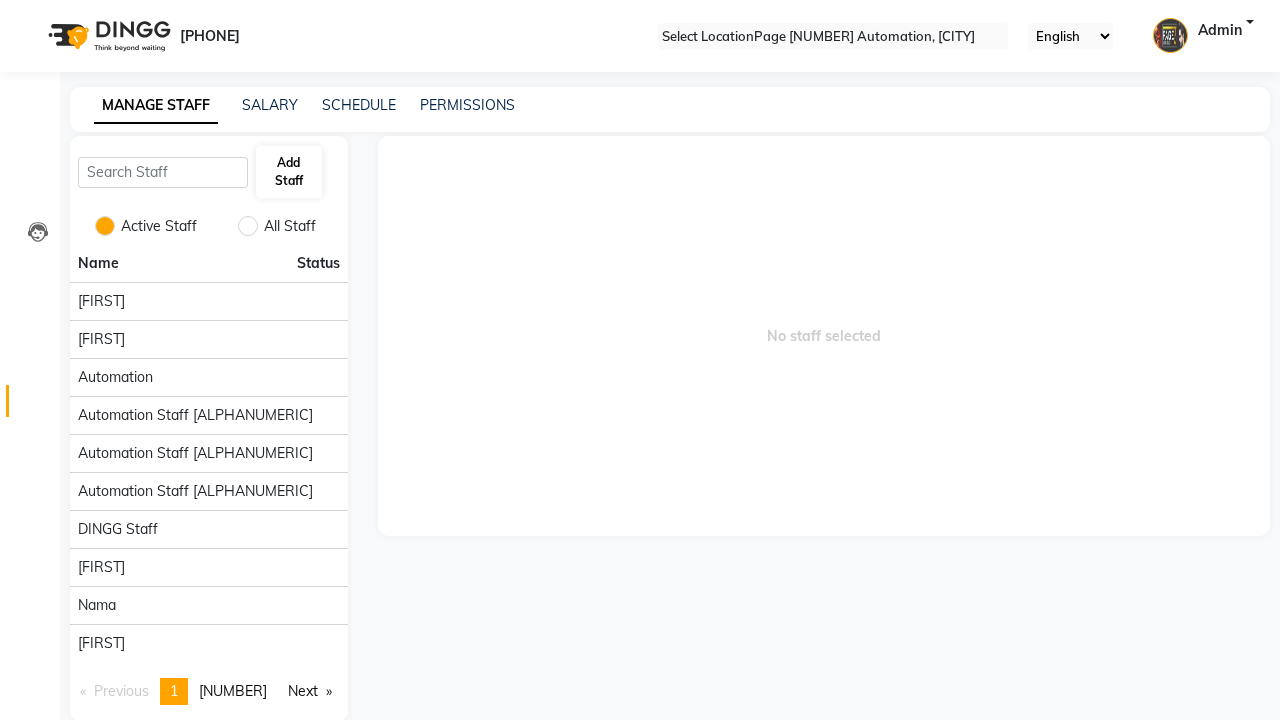 click at bounding box center (37, 406) 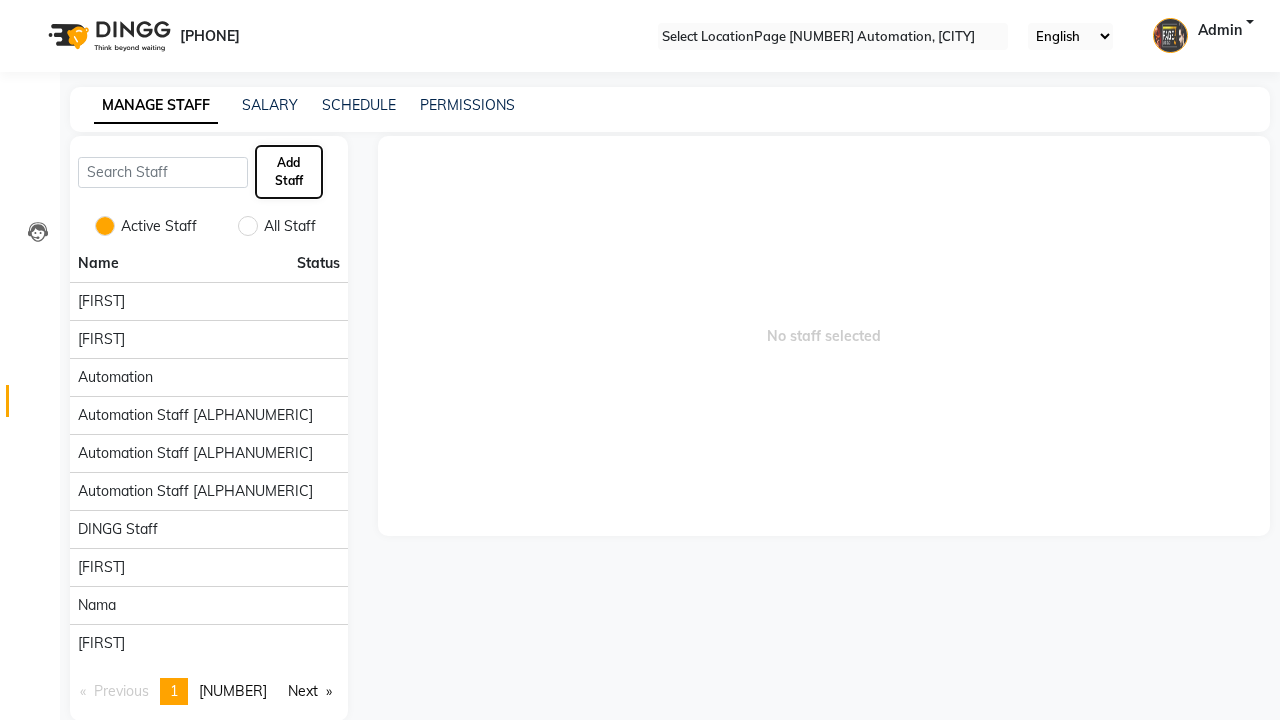 click on "Add Staff" at bounding box center [289, 172] 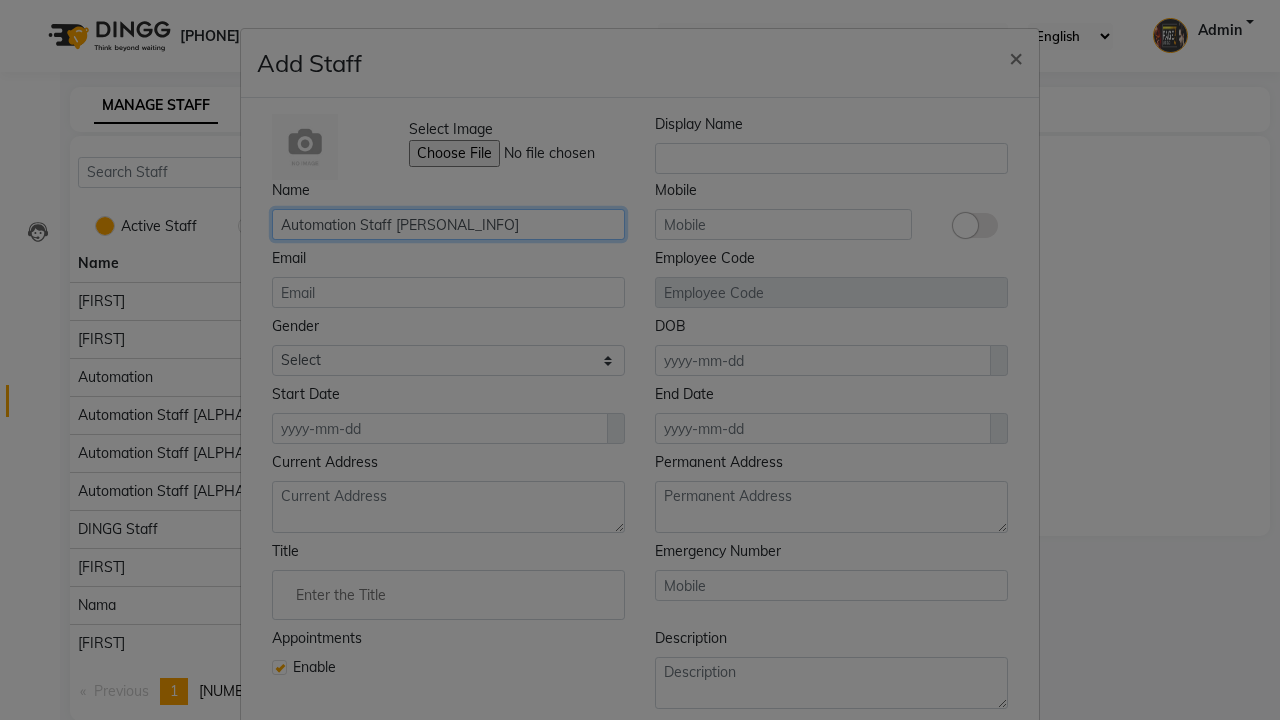 type on "Automation Staff [PERSONAL_INFO]" 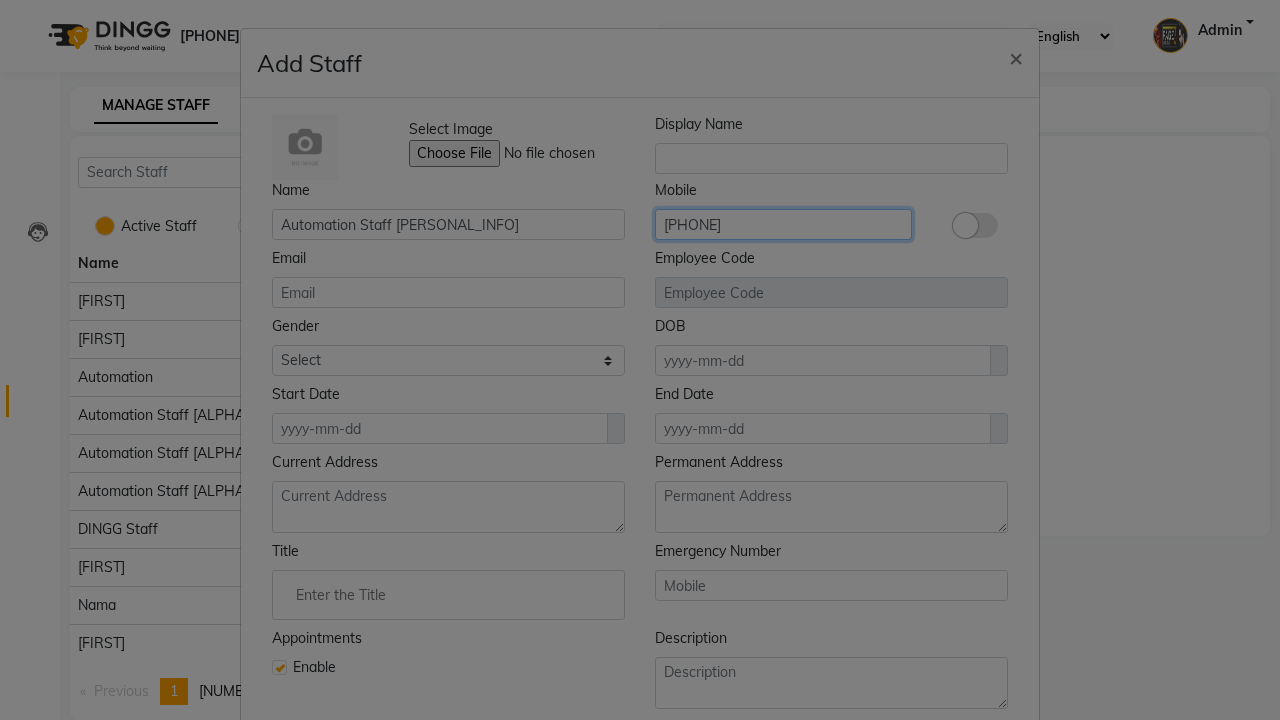 type on "[PHONE]" 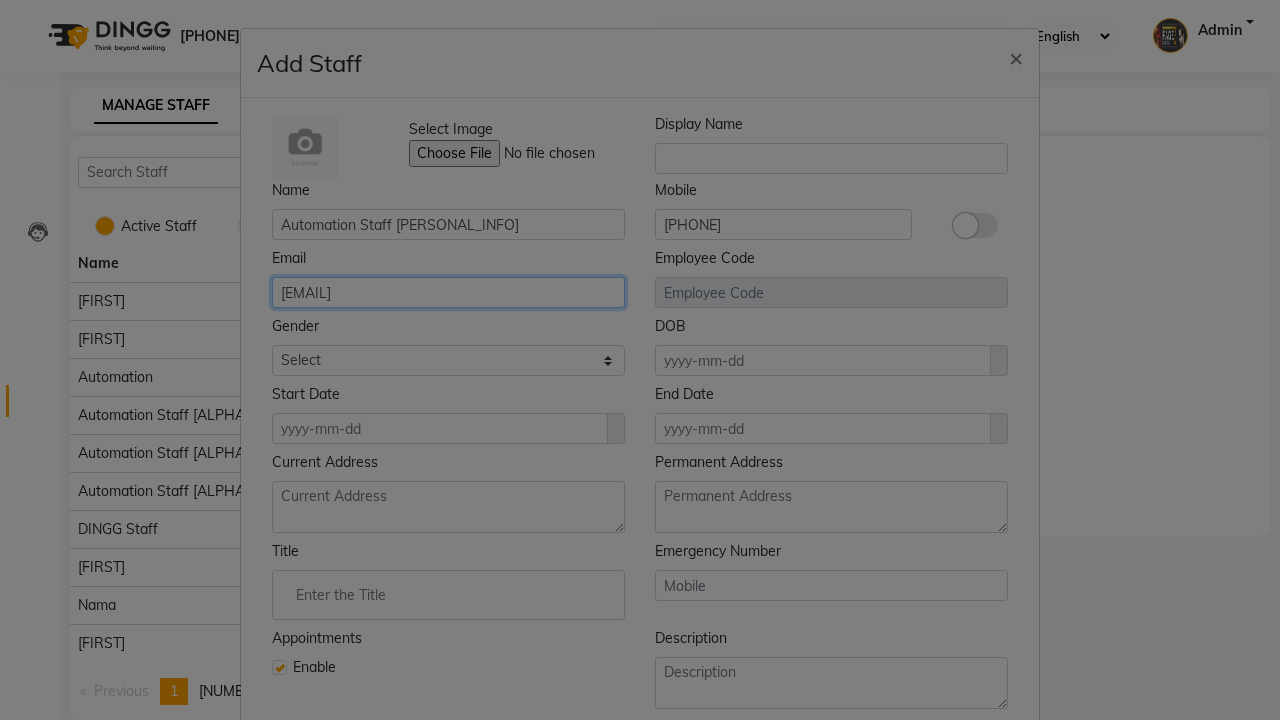 type on "[EMAIL]" 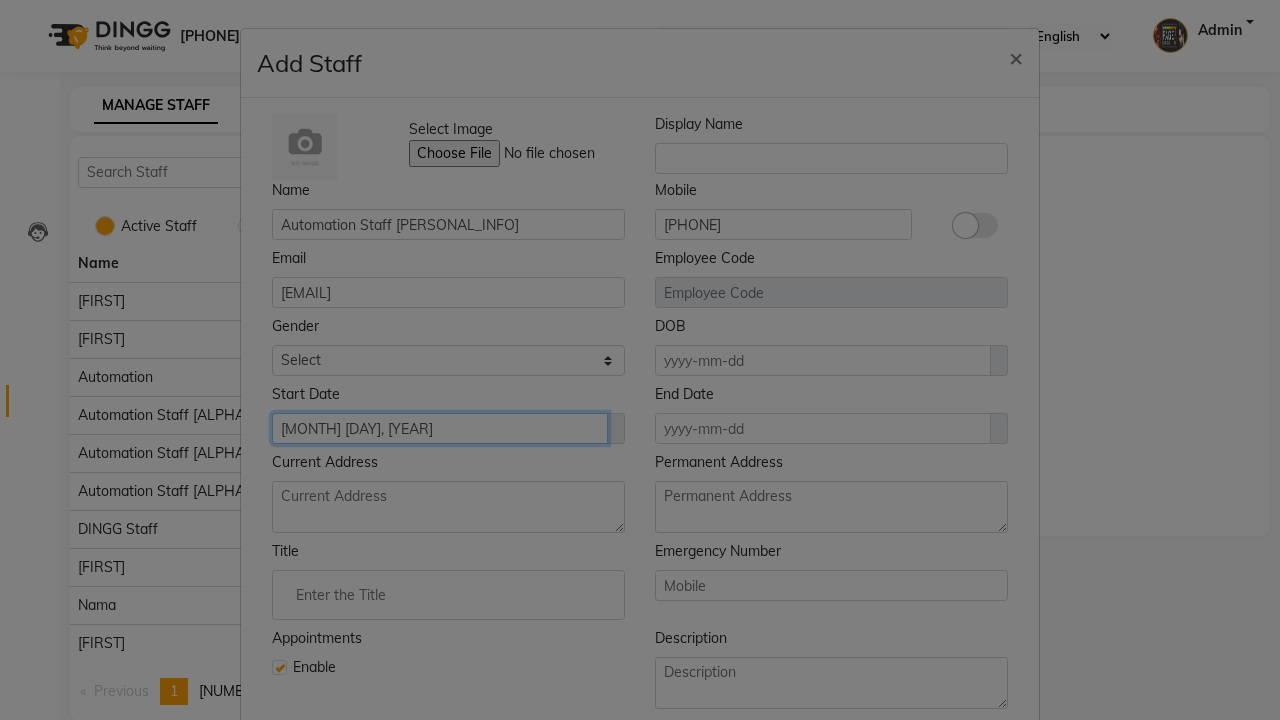 type on "[MONTH] [DAY], [YEAR]" 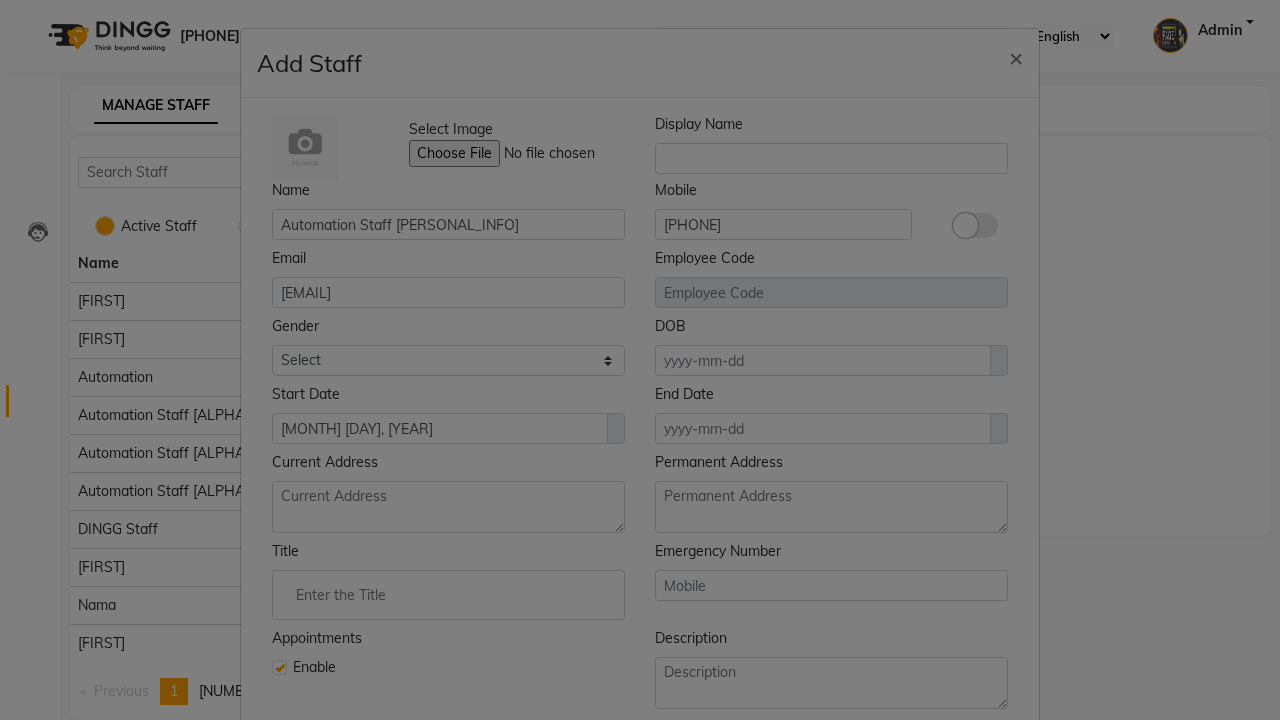 click on "Save" at bounding box center (992, 818) 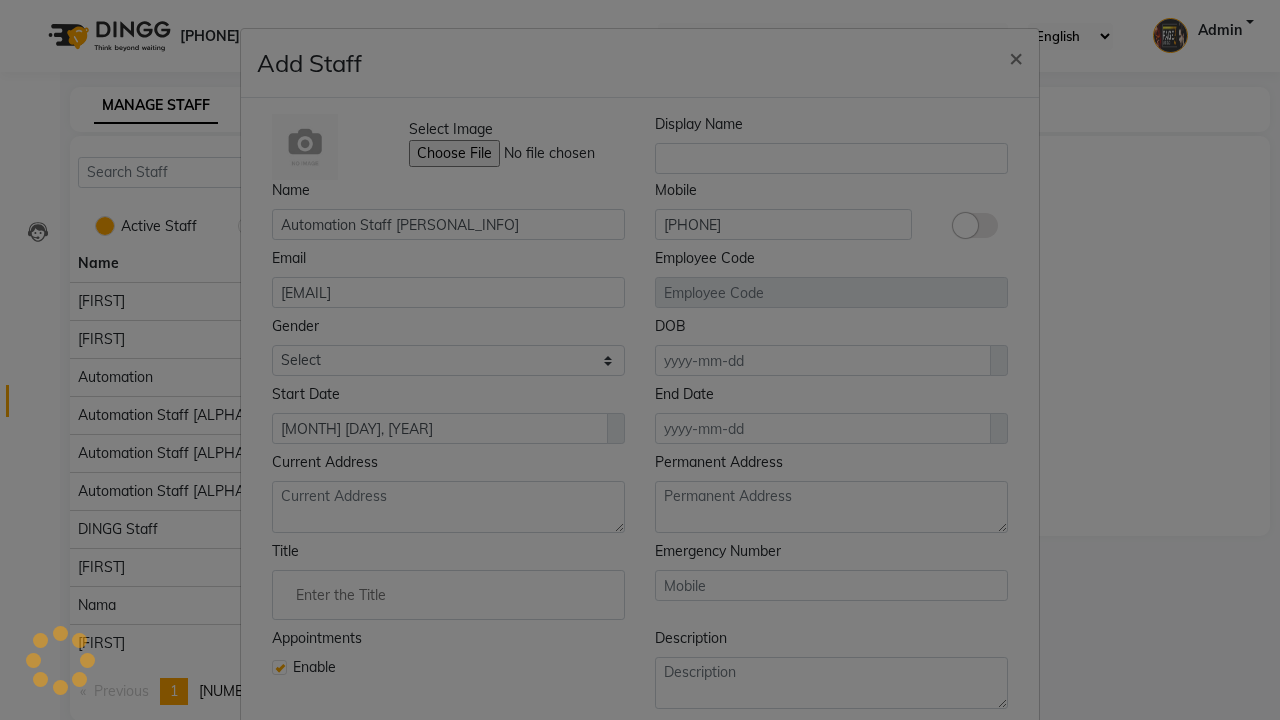 scroll, scrollTop: 162, scrollLeft: 0, axis: vertical 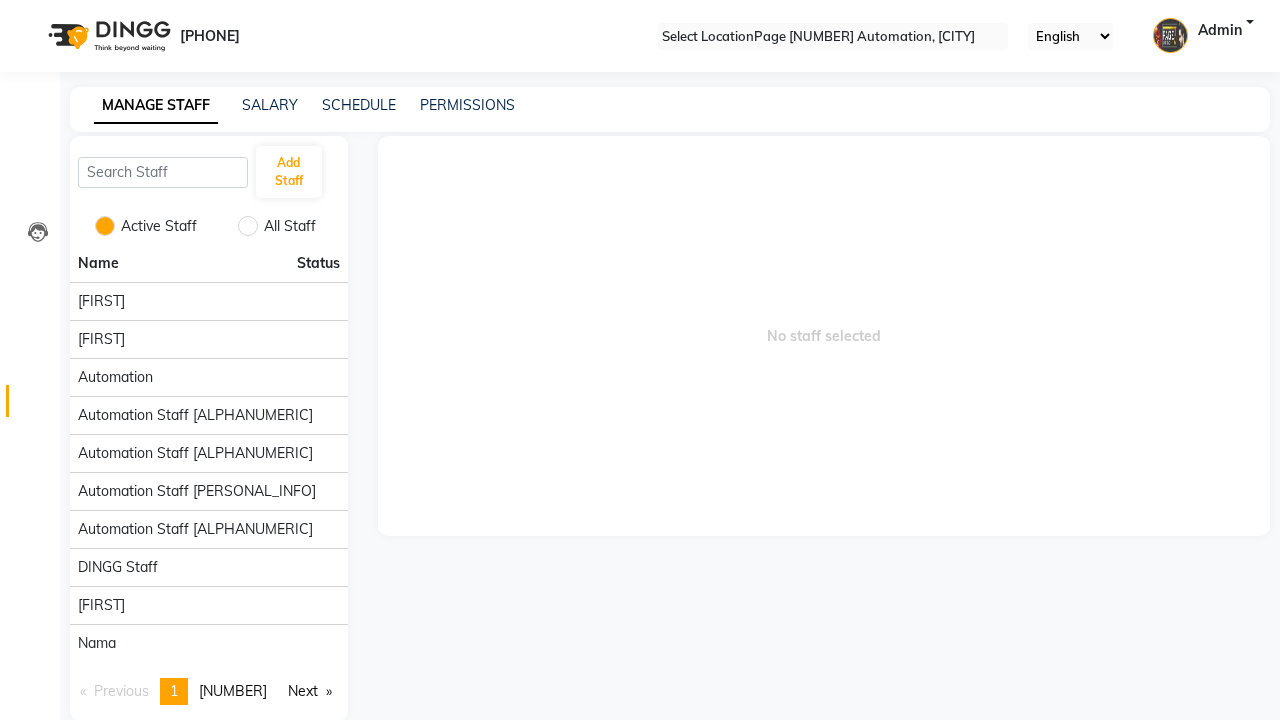 click on "Employee created successfully." at bounding box center [640, 782] 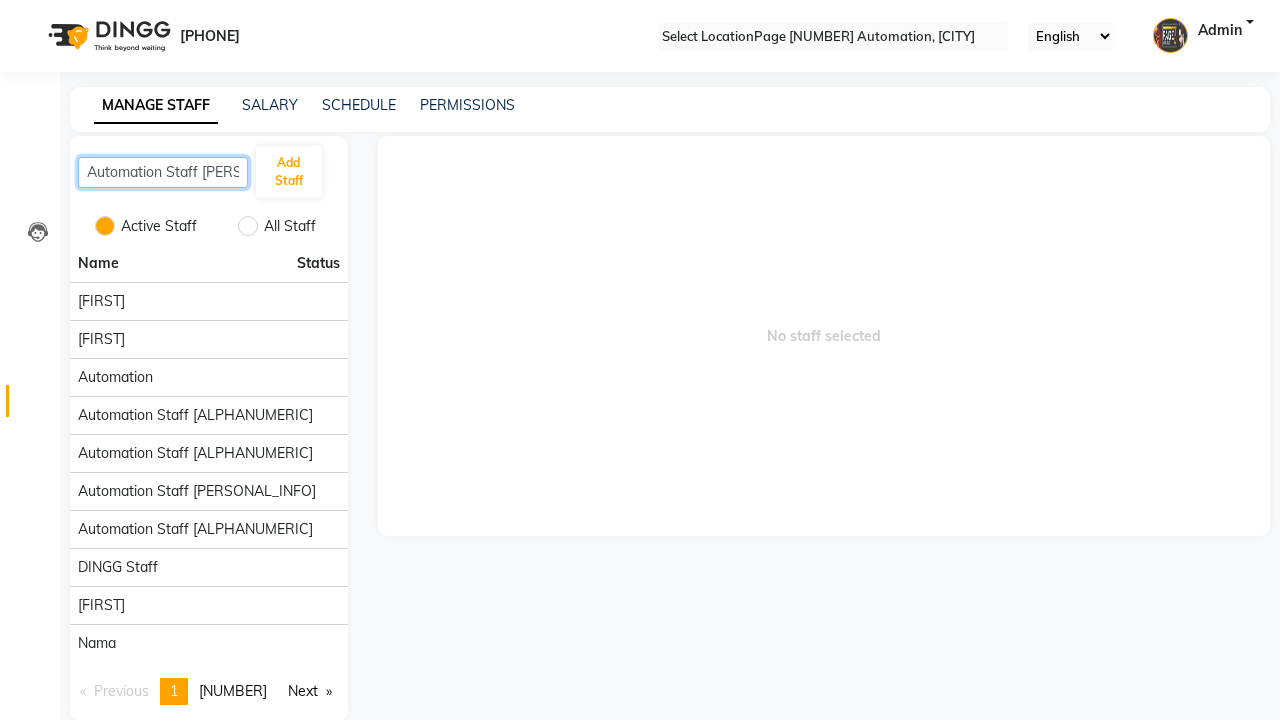 scroll, scrollTop: 0, scrollLeft: 7, axis: horizontal 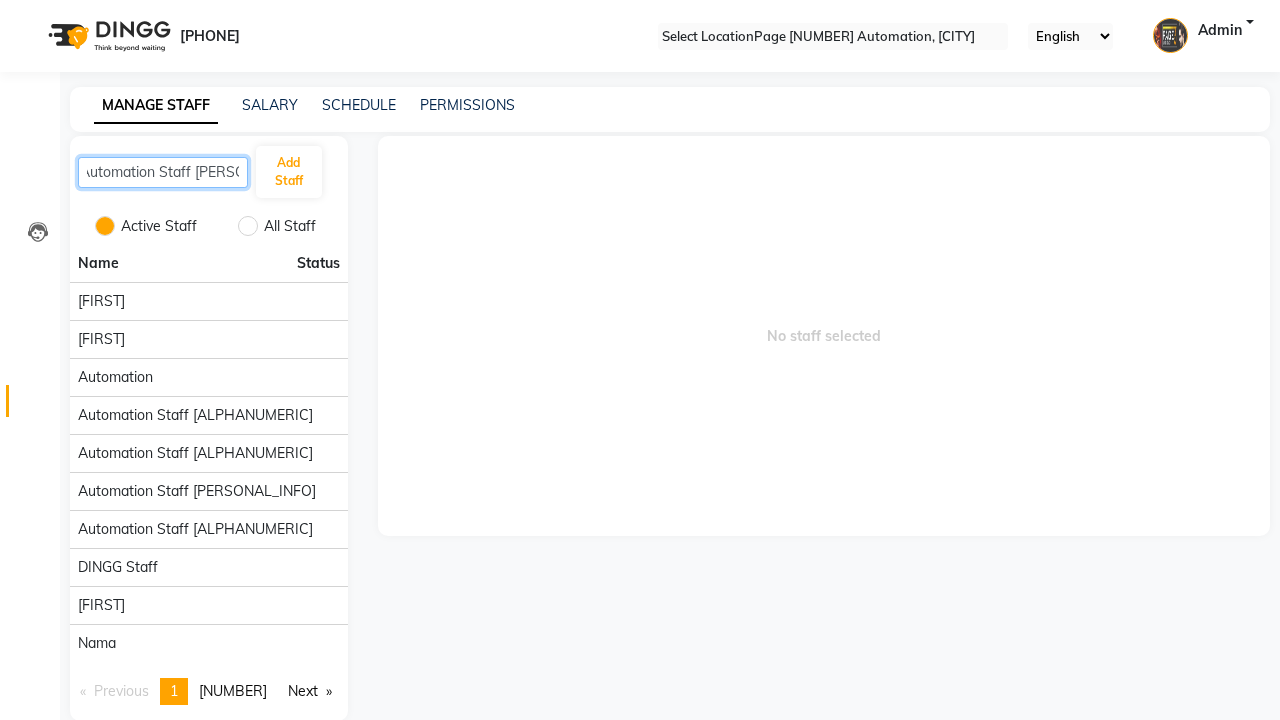 type on "Automation Staff [PERSONAL_INFO]" 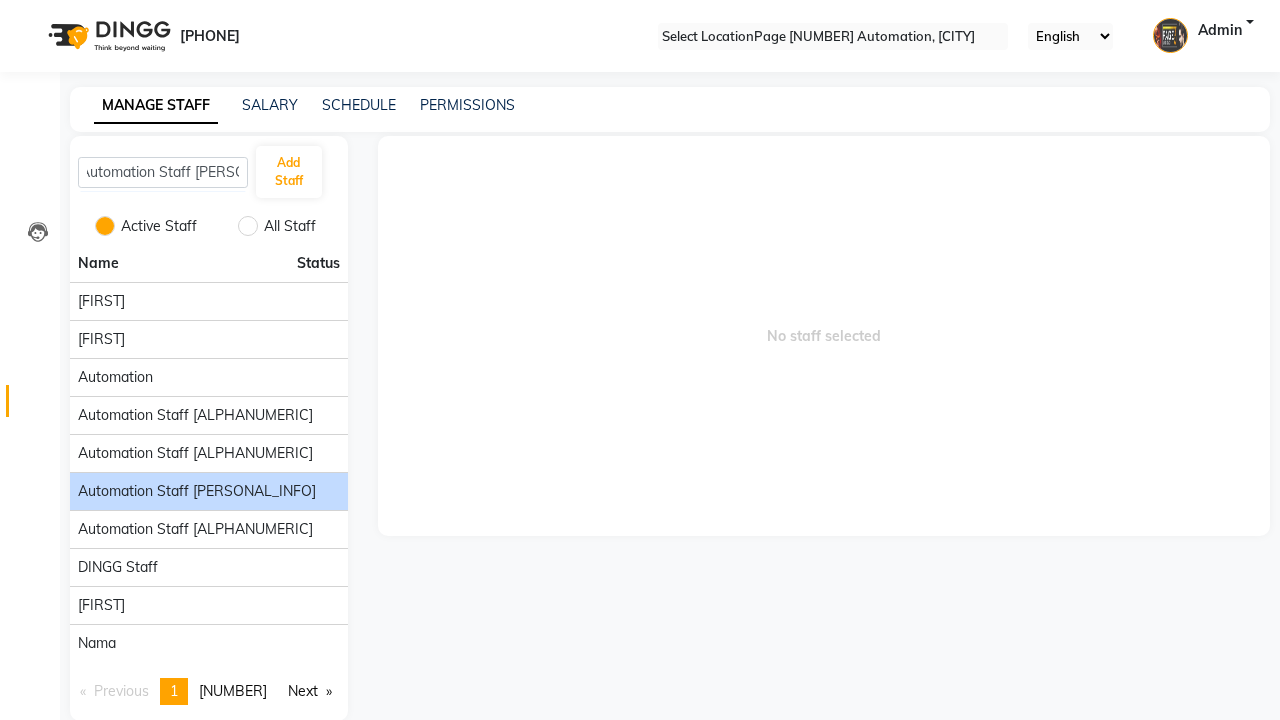 click on "Automation Staff [PERSONAL_INFO]" at bounding box center [101, 301] 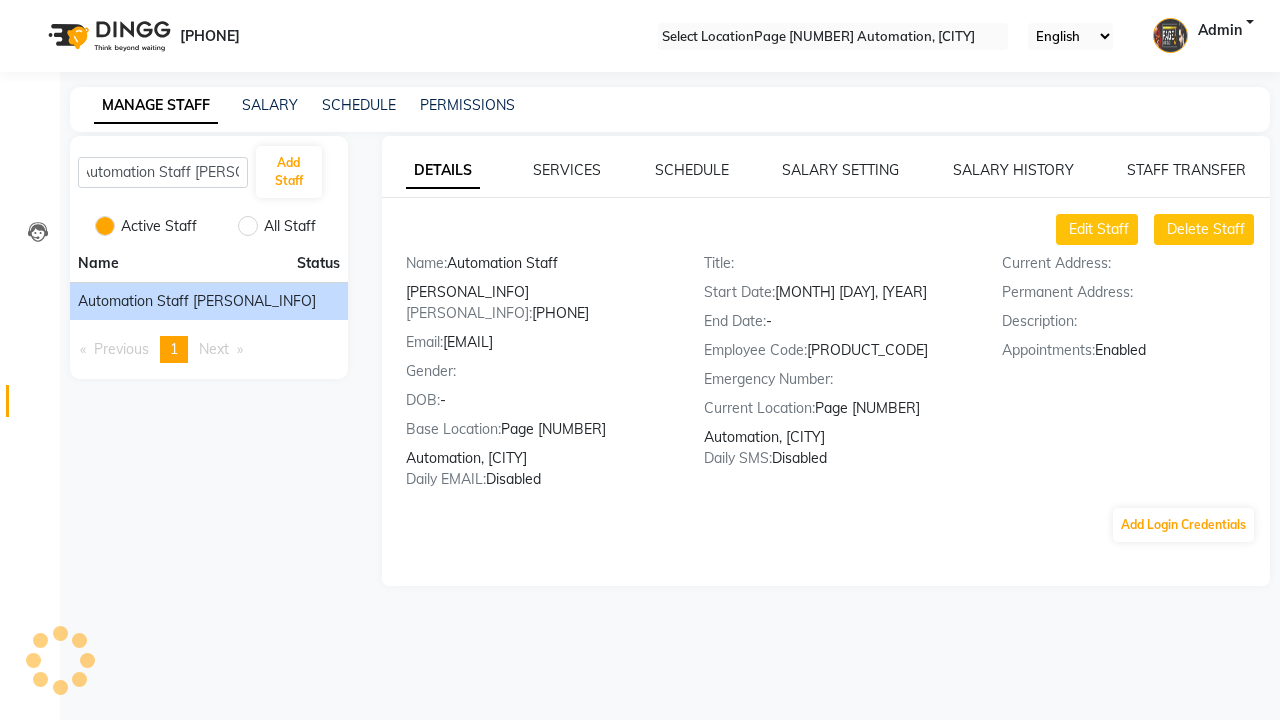 scroll, scrollTop: 0, scrollLeft: 0, axis: both 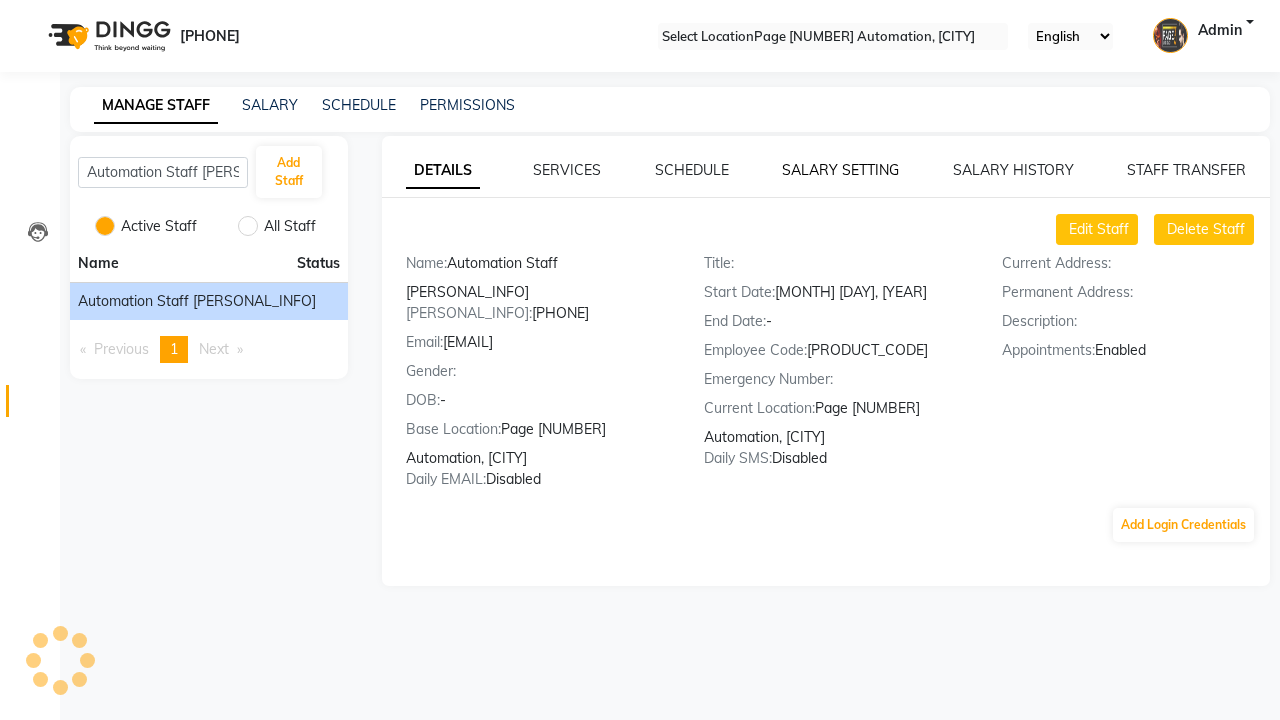 click on "SALARY SETTING" at bounding box center [840, 170] 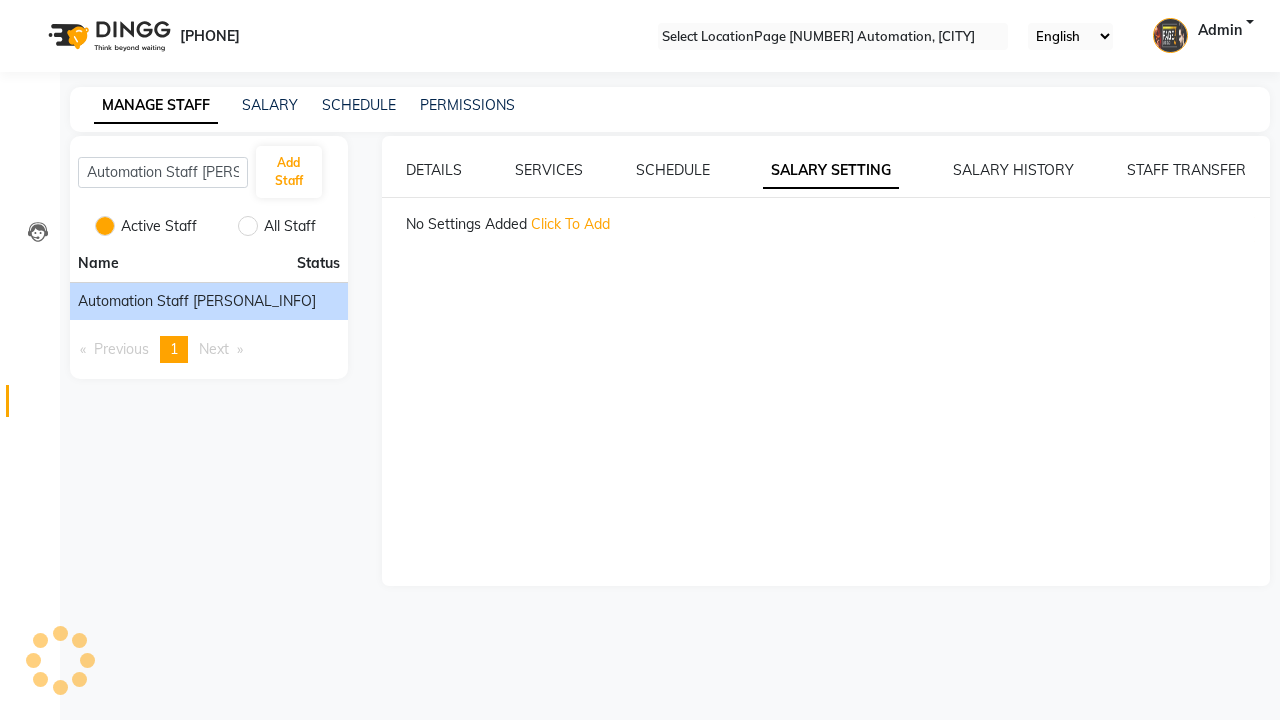 click on "Click To Add" at bounding box center (570, 224) 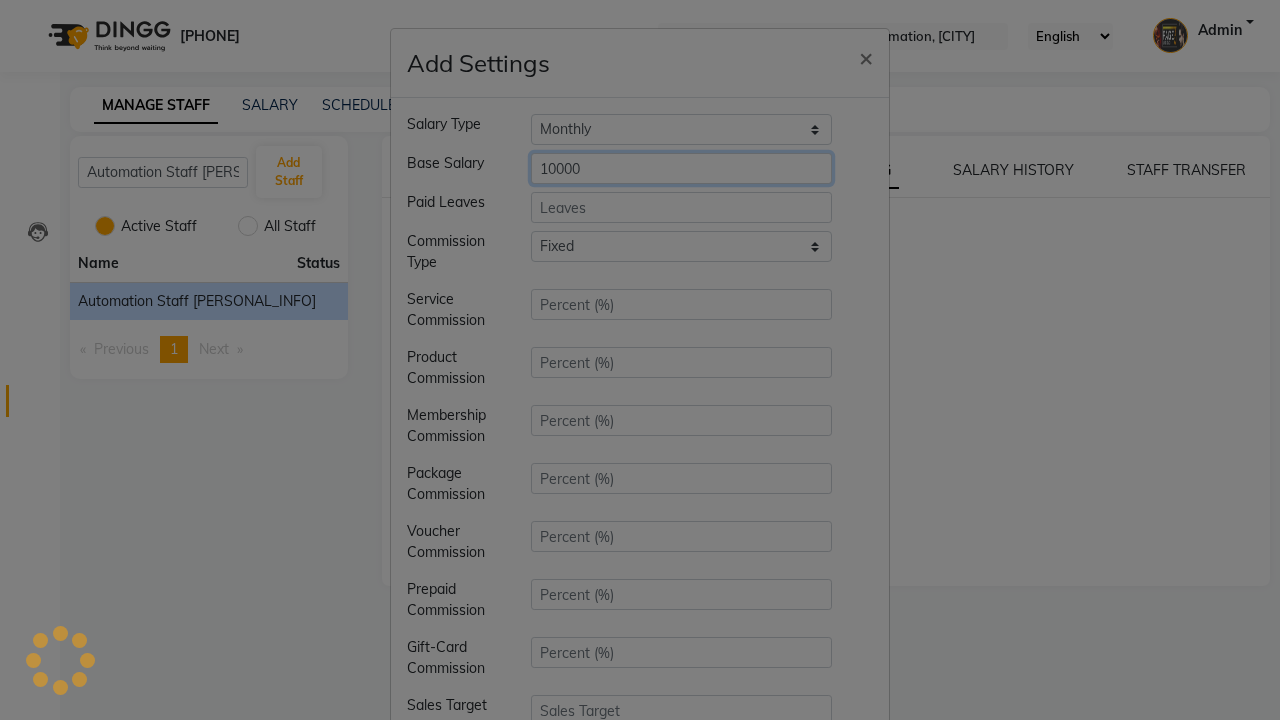 type on "10000" 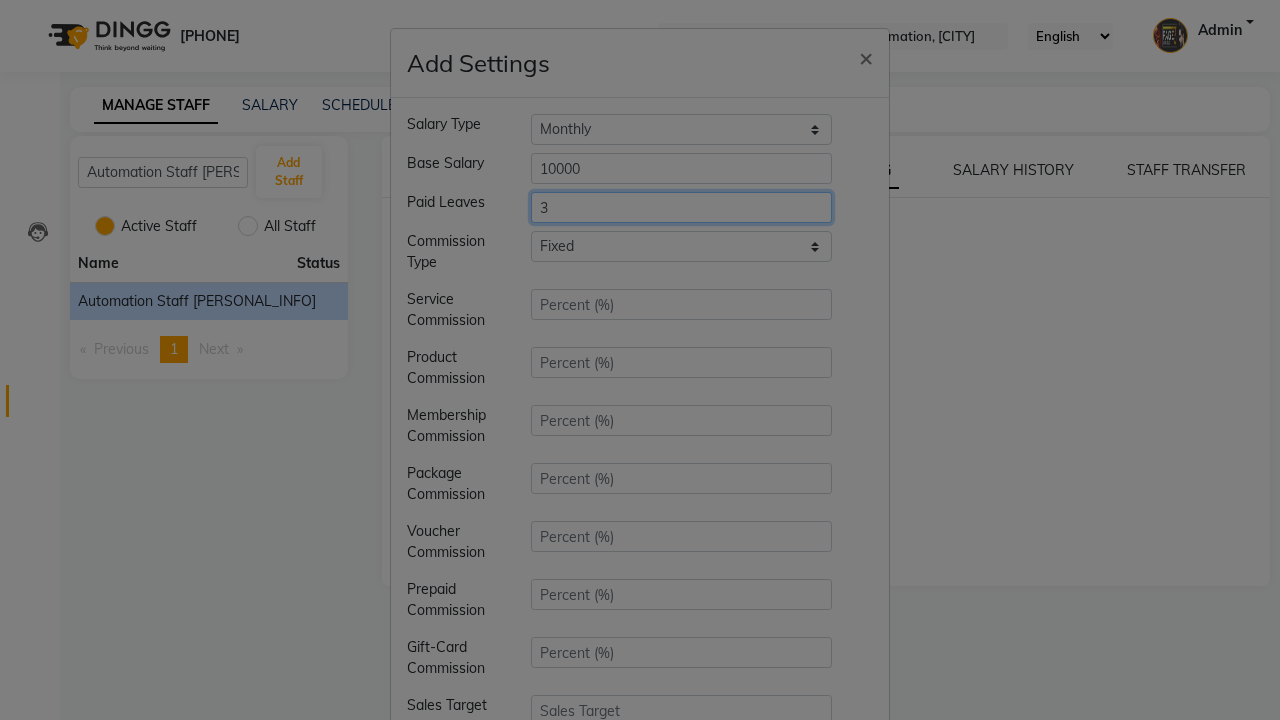 type on "3" 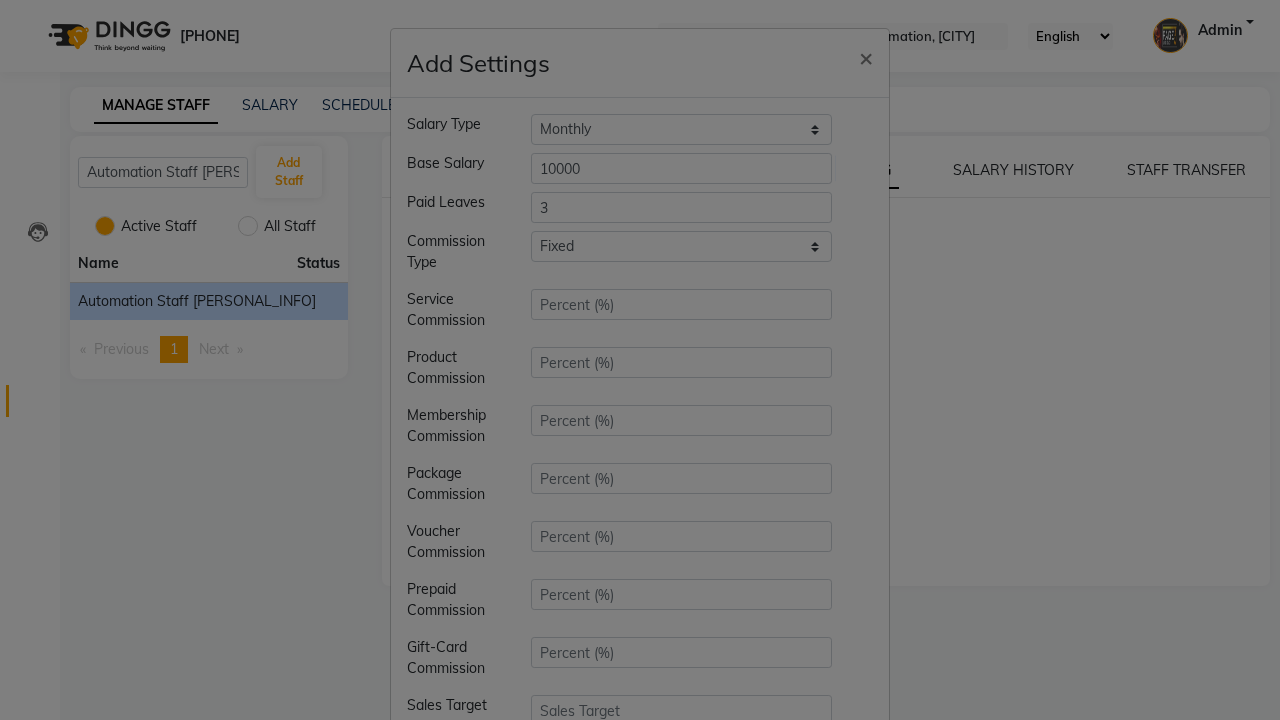 click on "Save" at bounding box center (842, 970) 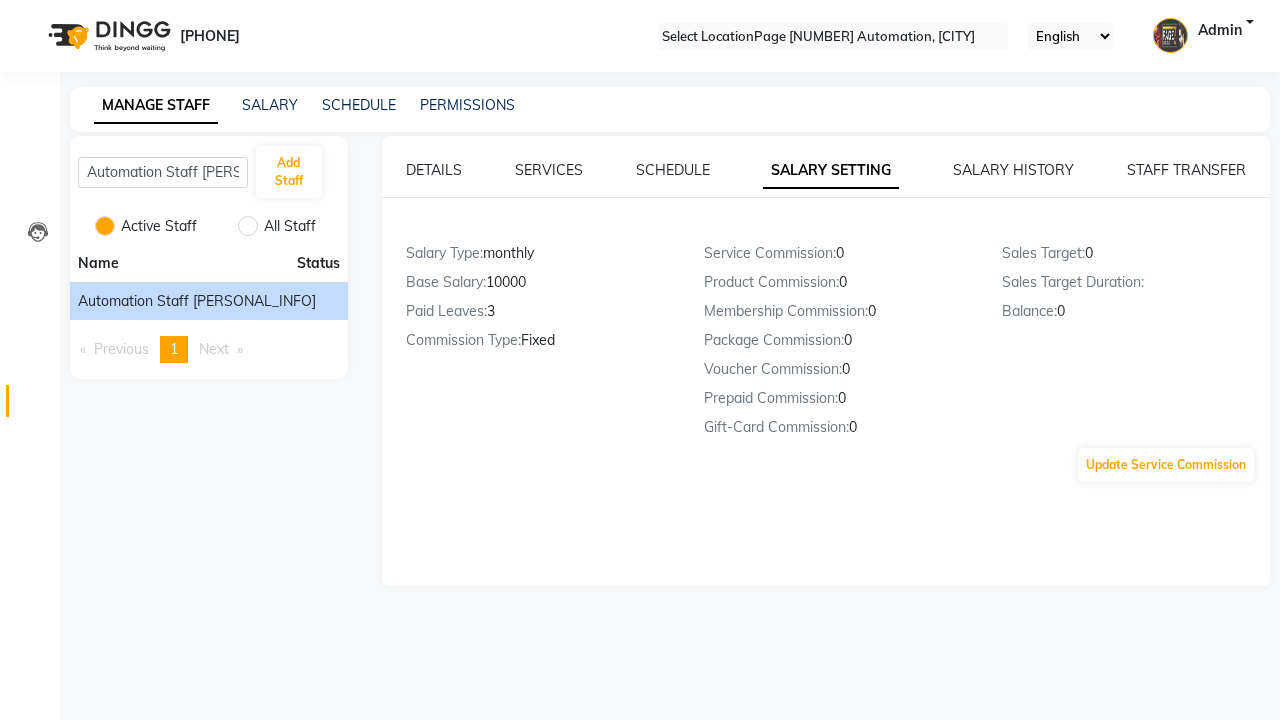 click on "Successfully insert employee setting." at bounding box center (640, 730) 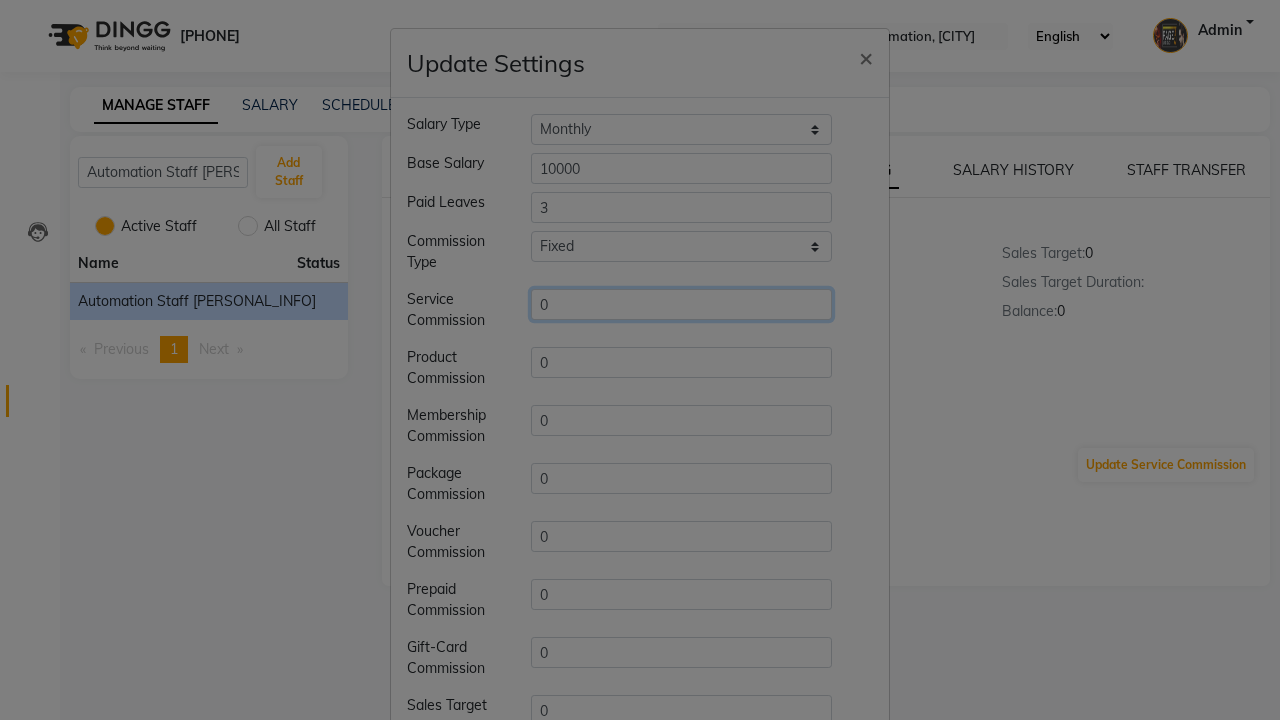 type on "[NUMBER]" 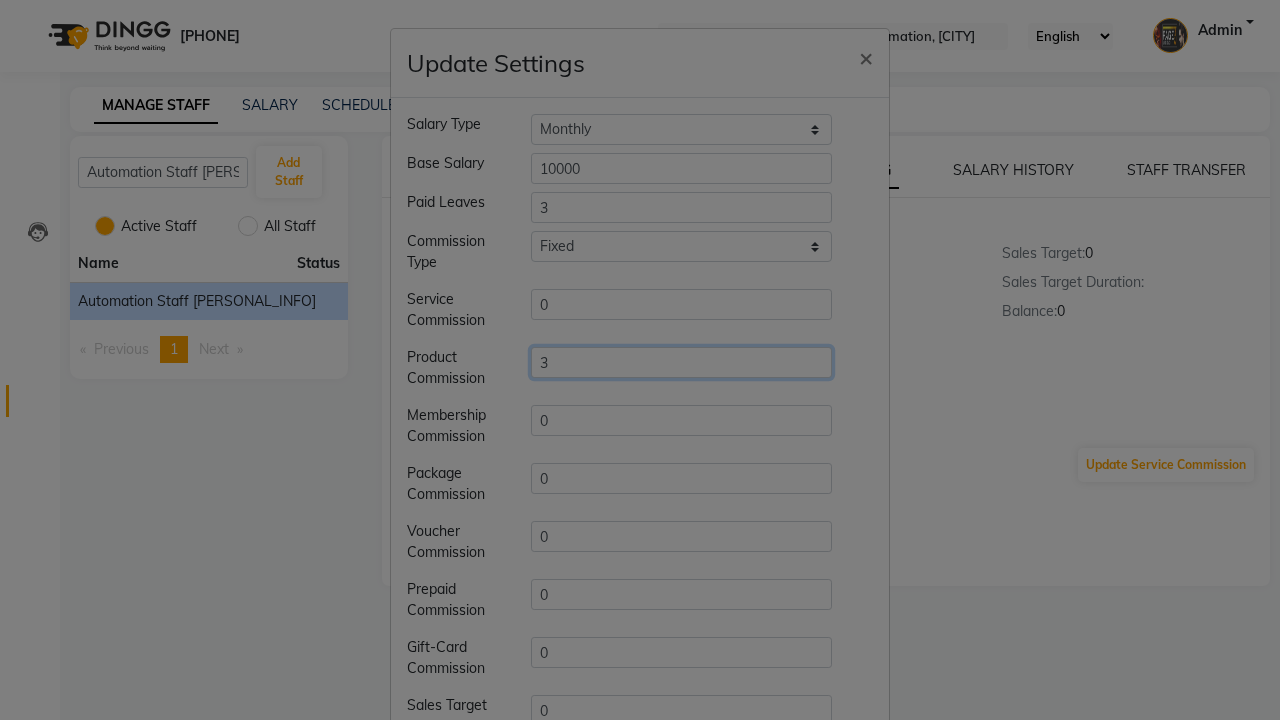 type on "3" 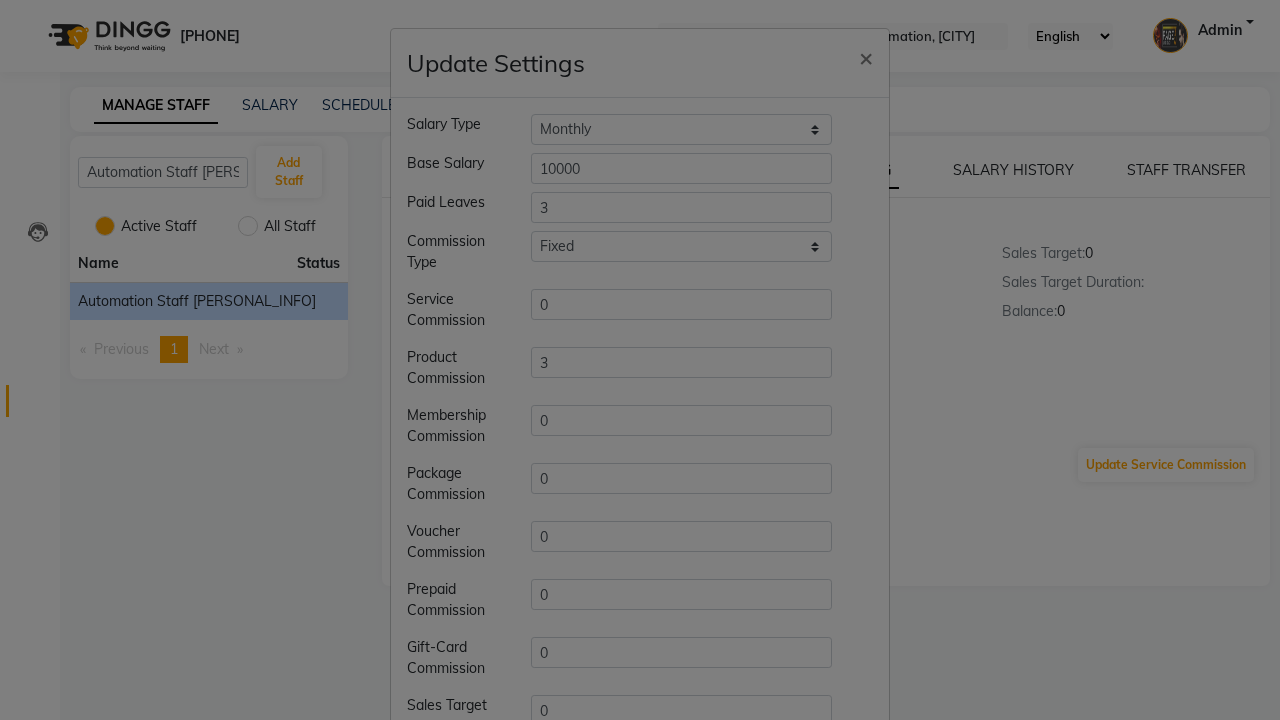 click on "Save" at bounding box center [842, 970] 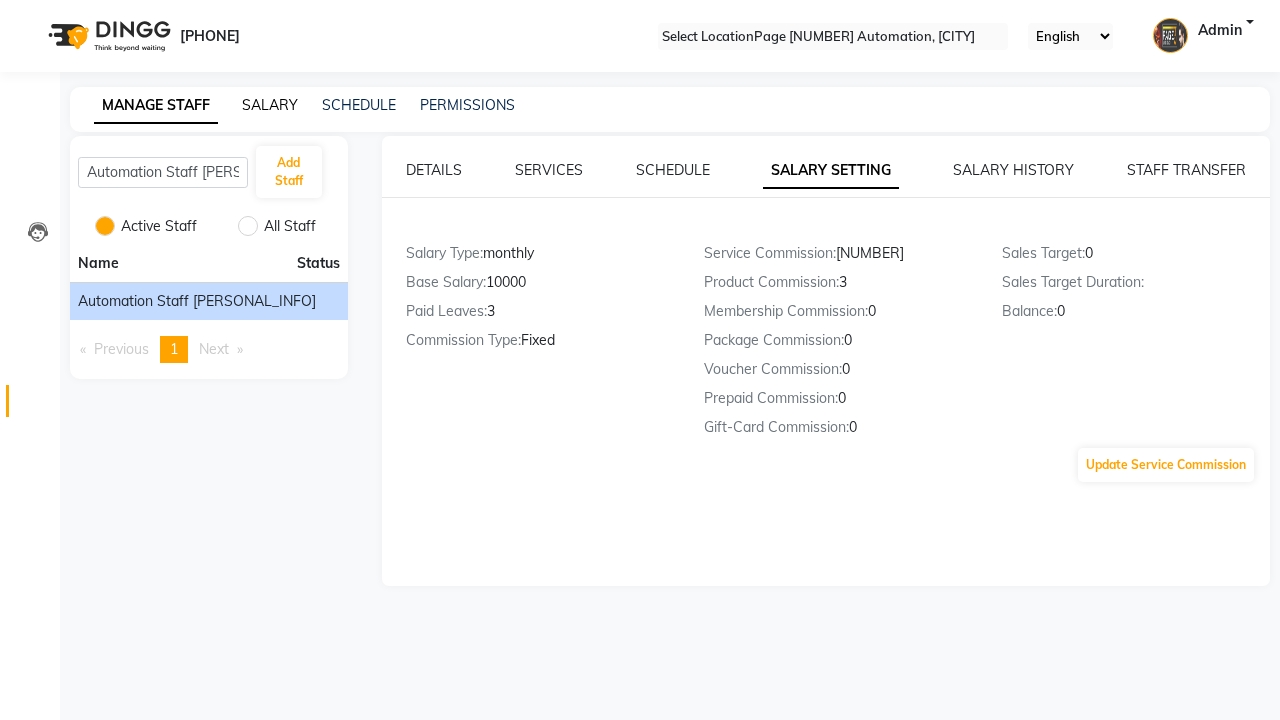 click on "Successfully update employee setting." at bounding box center [640, 730] 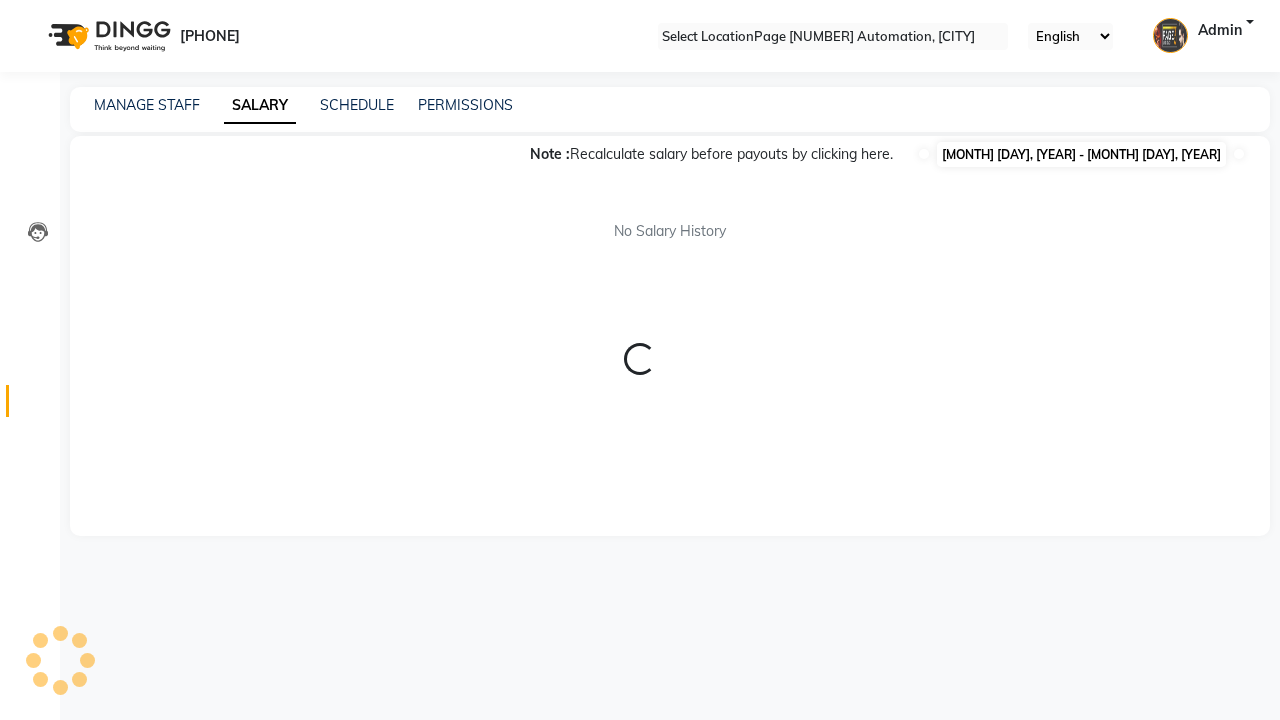 click at bounding box center (924, 154) 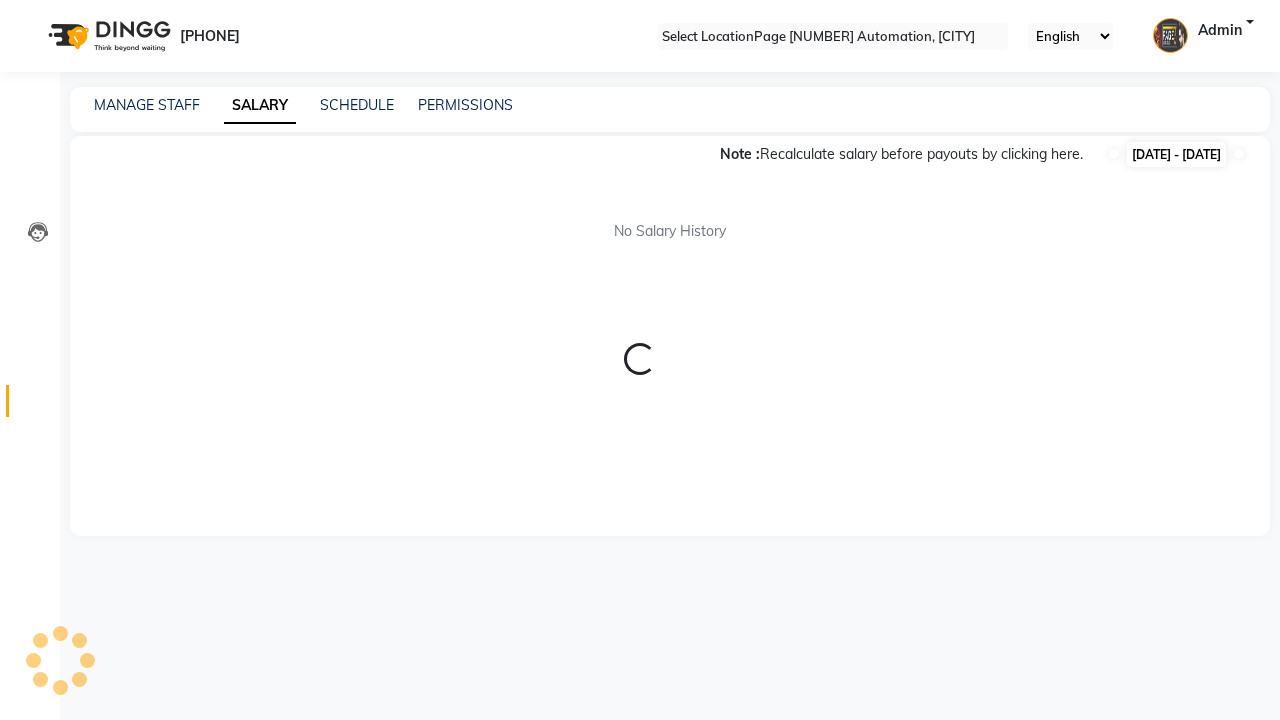 click at bounding box center (1091, 159) 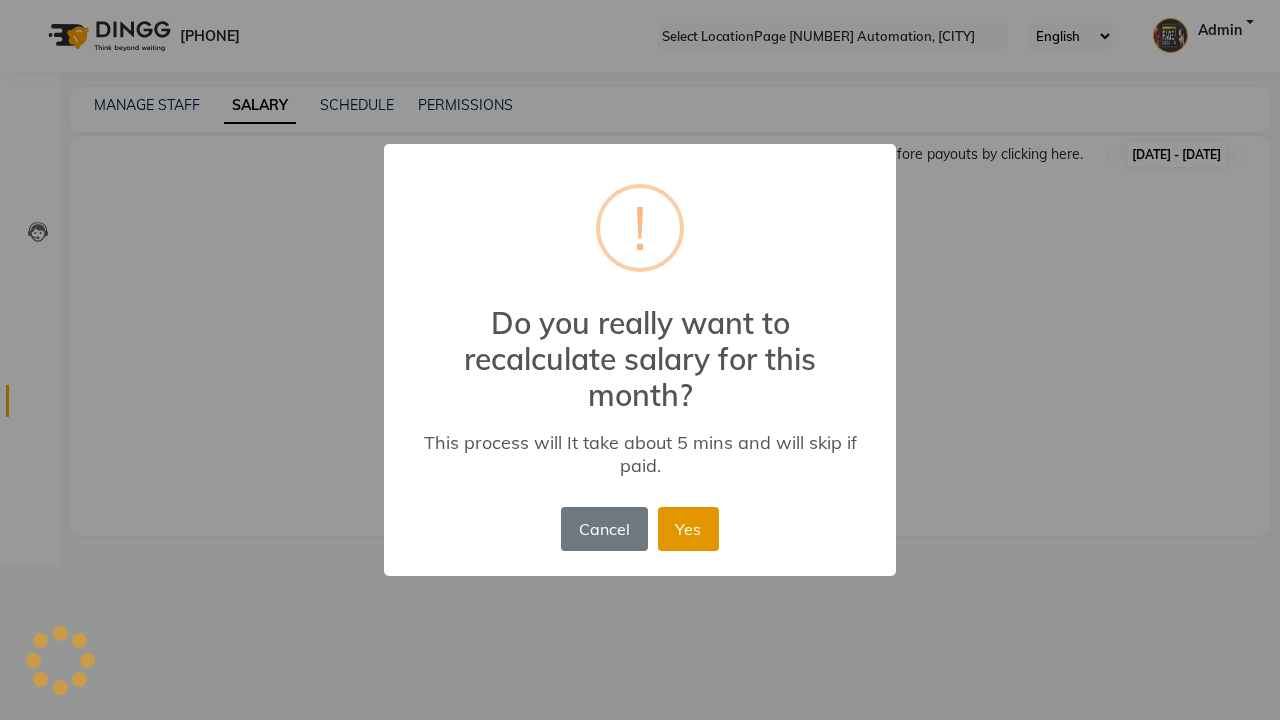 click on "Yes" at bounding box center [688, 529] 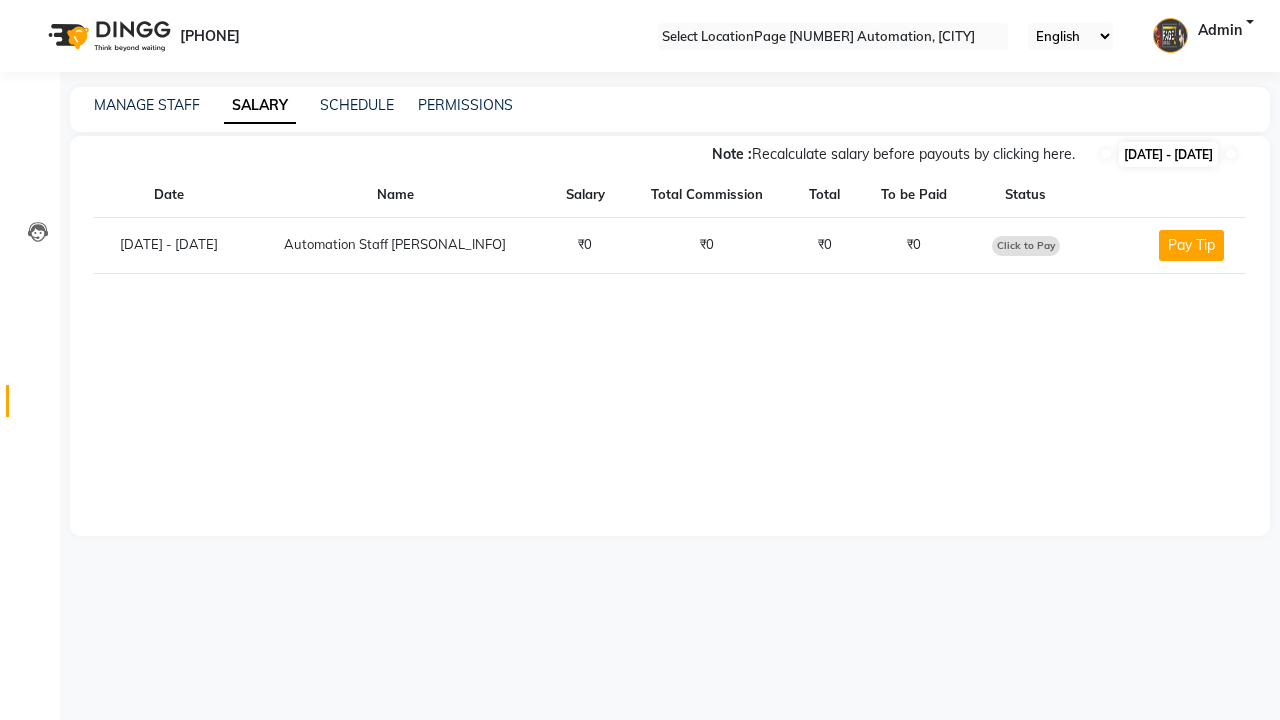 click on "Click to Pay" at bounding box center (1026, 246) 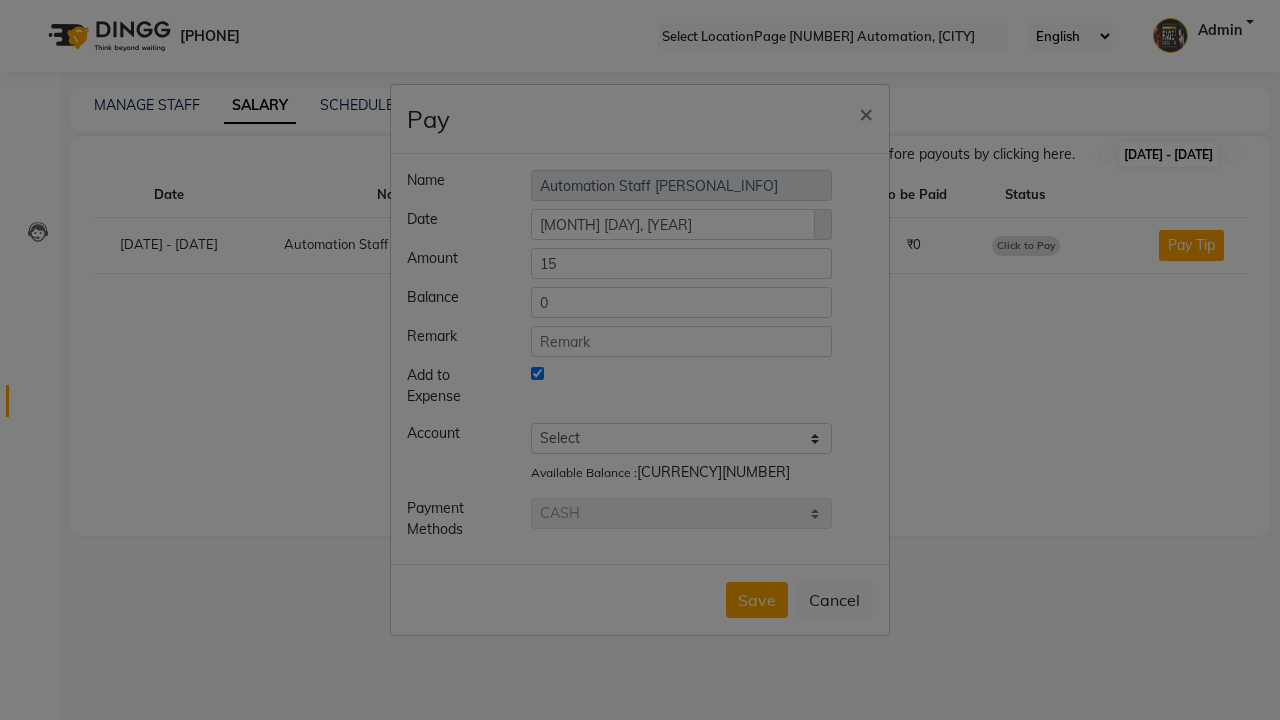 type on "15" 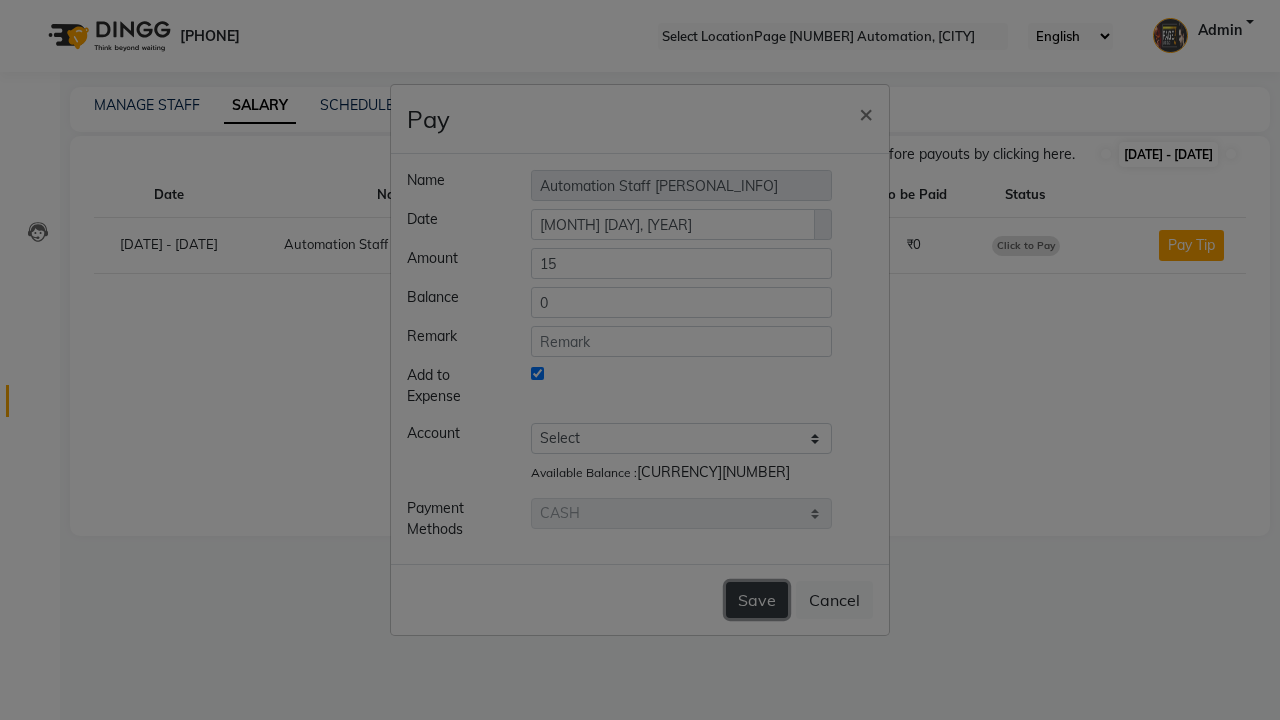 click on "Save" at bounding box center (757, 600) 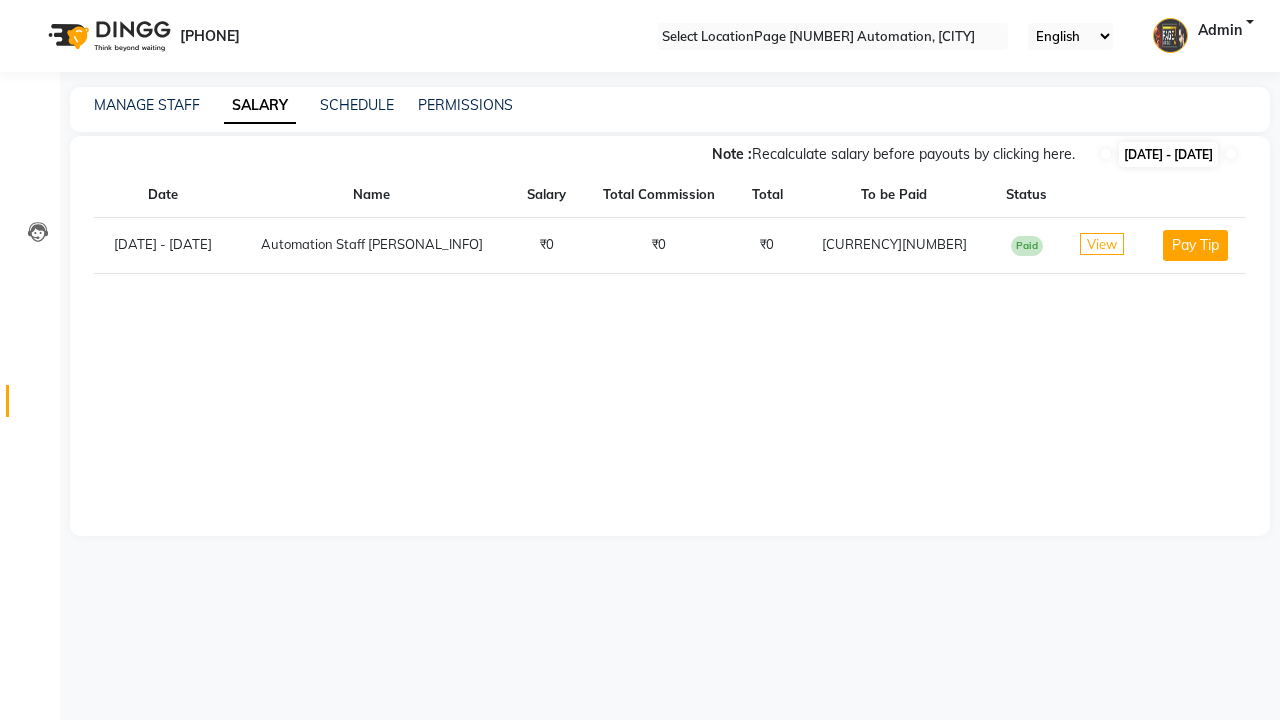 click on "Successfully inserted payments." at bounding box center [640, 730] 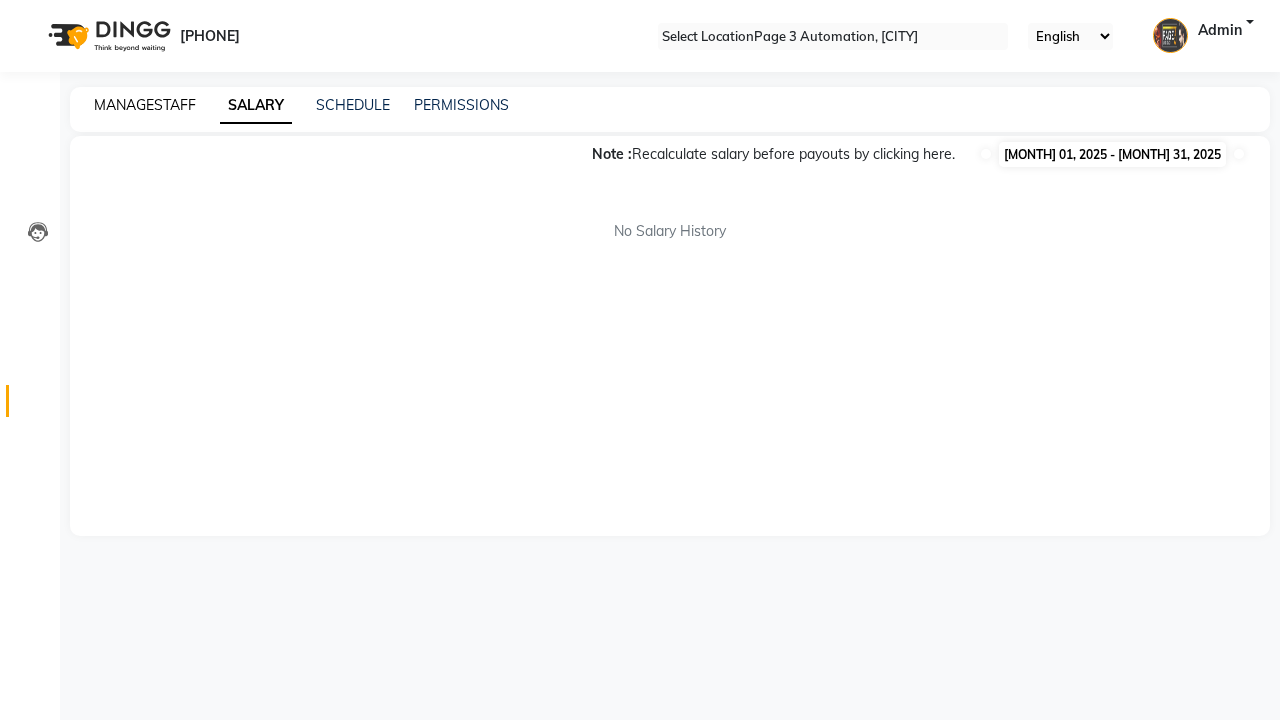 click on "MANAGESTAFF" at bounding box center (145, 105) 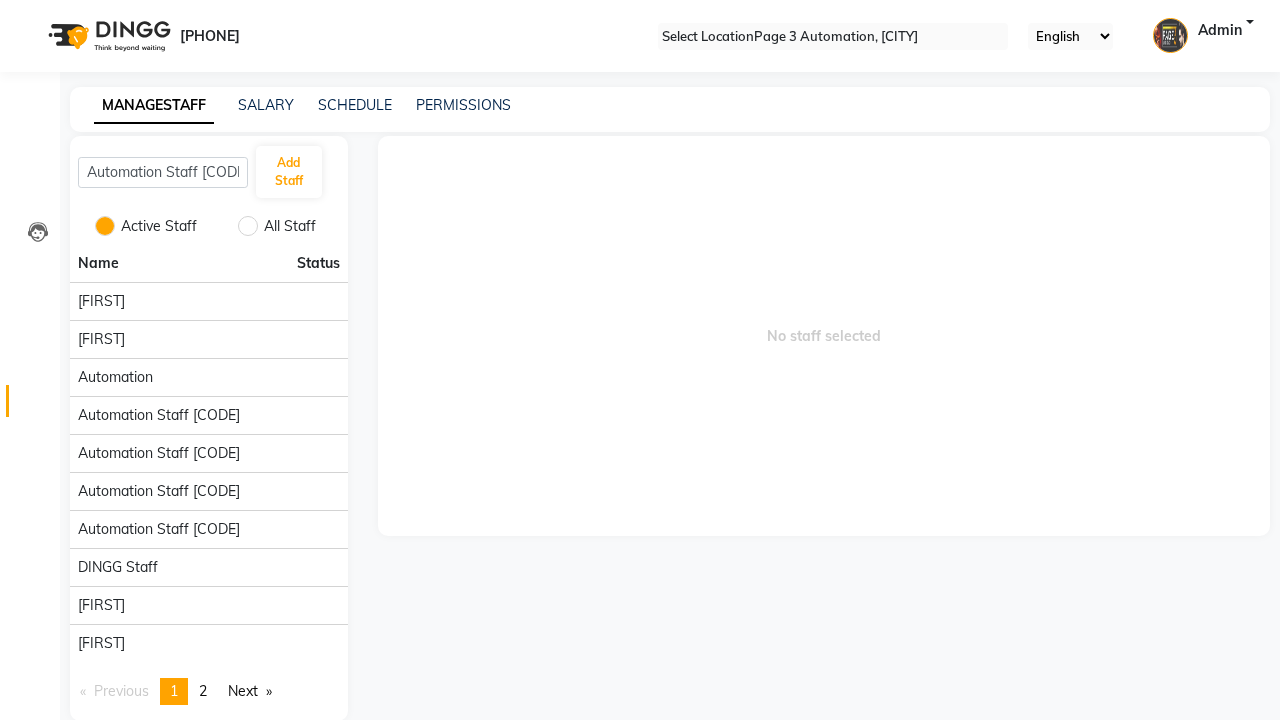 scroll, scrollTop: 0, scrollLeft: 7, axis: horizontal 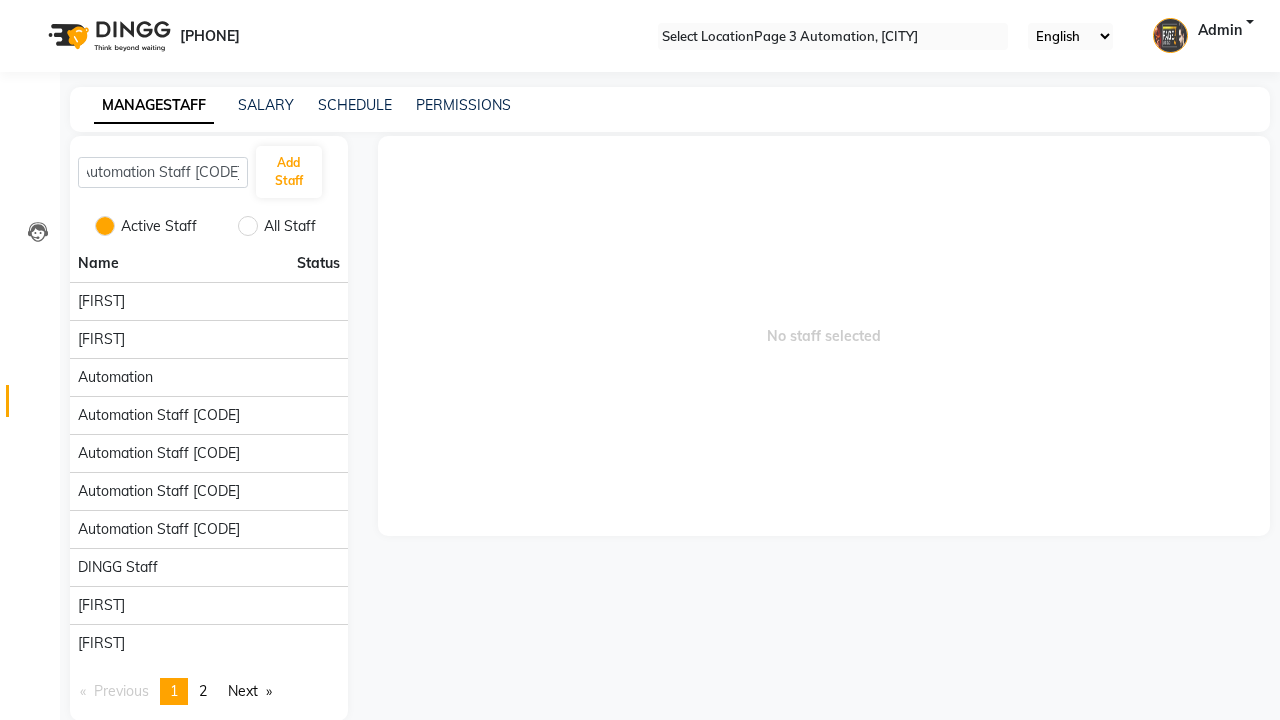 type on "Automation Staff [CODE]" 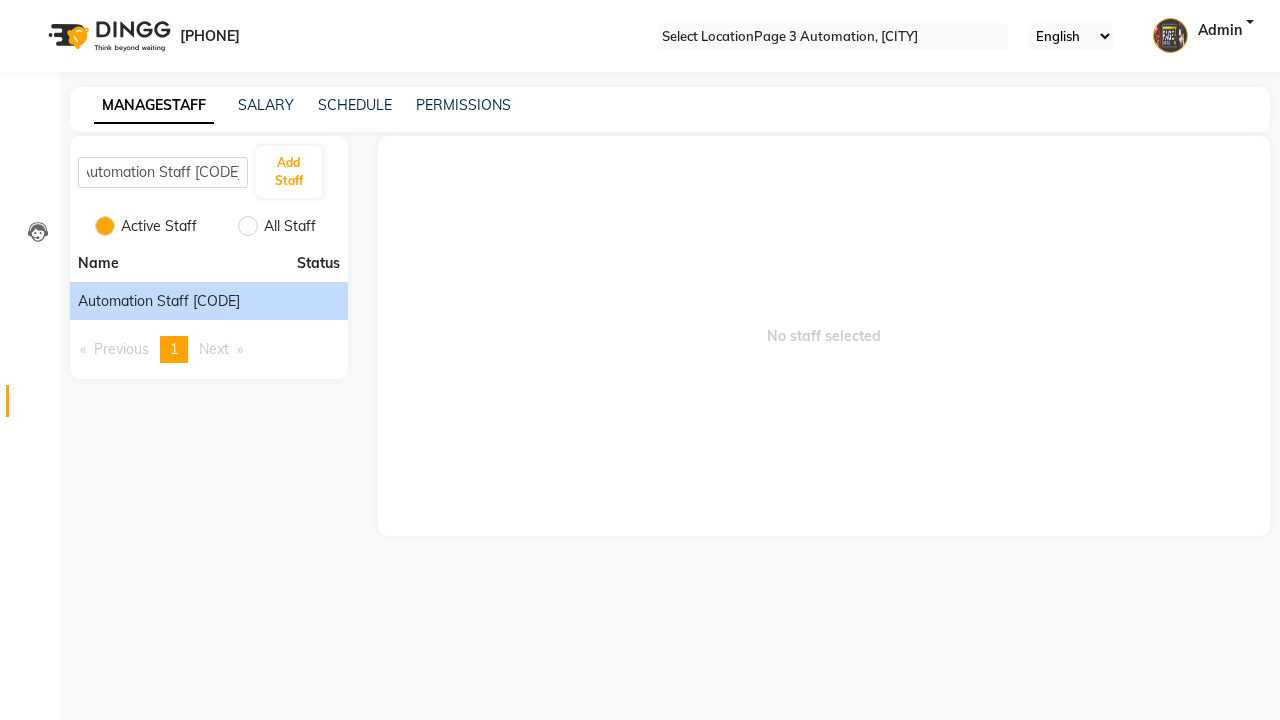 click on "Automation Staff [CODE]" at bounding box center [159, 301] 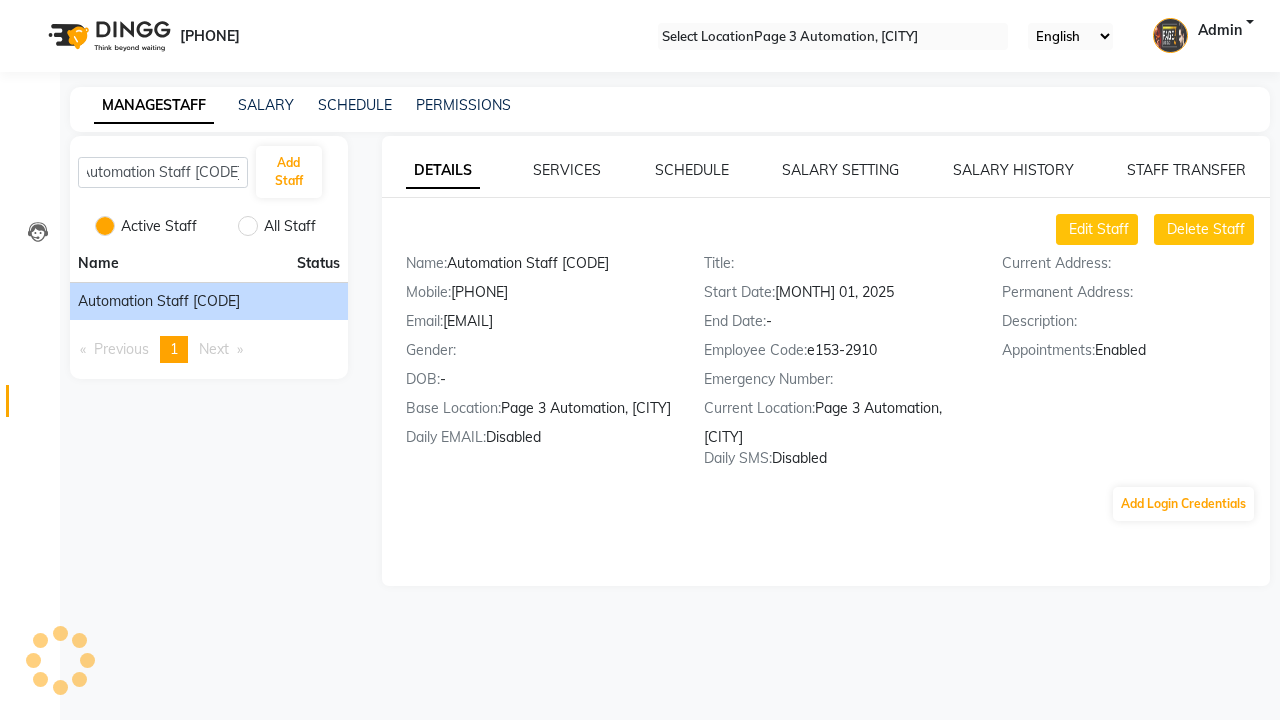 scroll, scrollTop: 0, scrollLeft: 0, axis: both 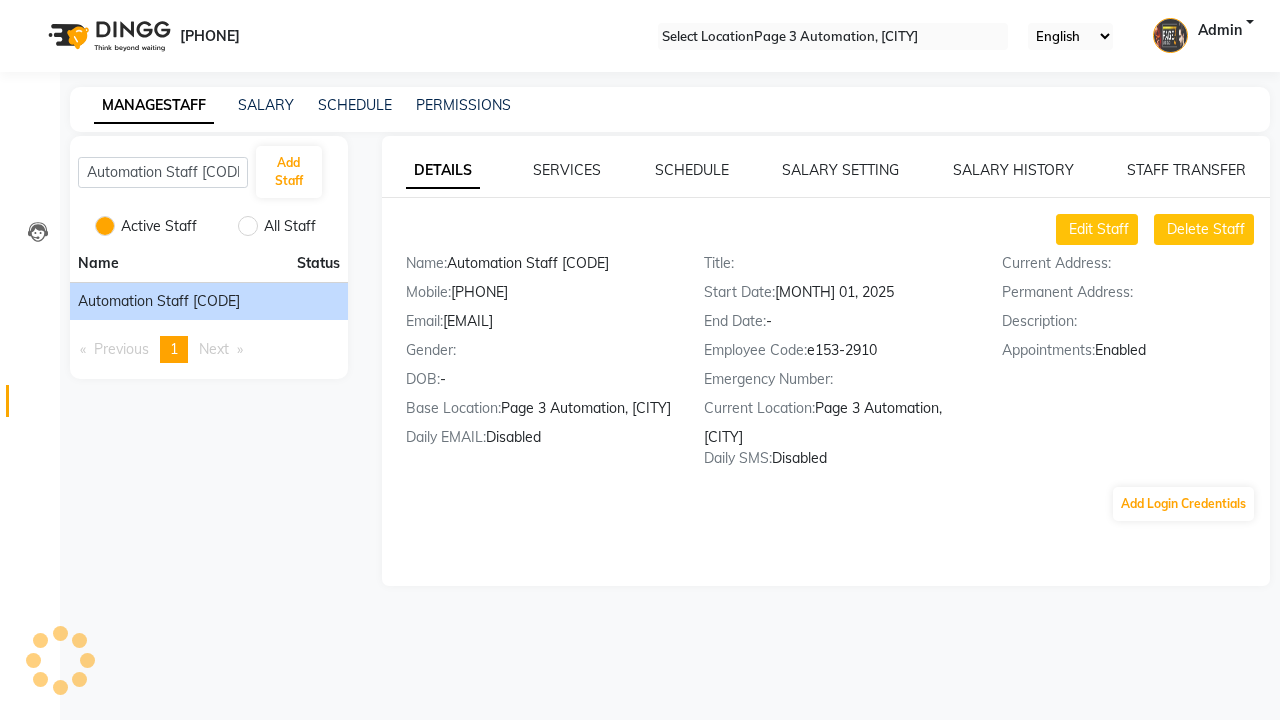 click on "DETAILS" at bounding box center (443, 171) 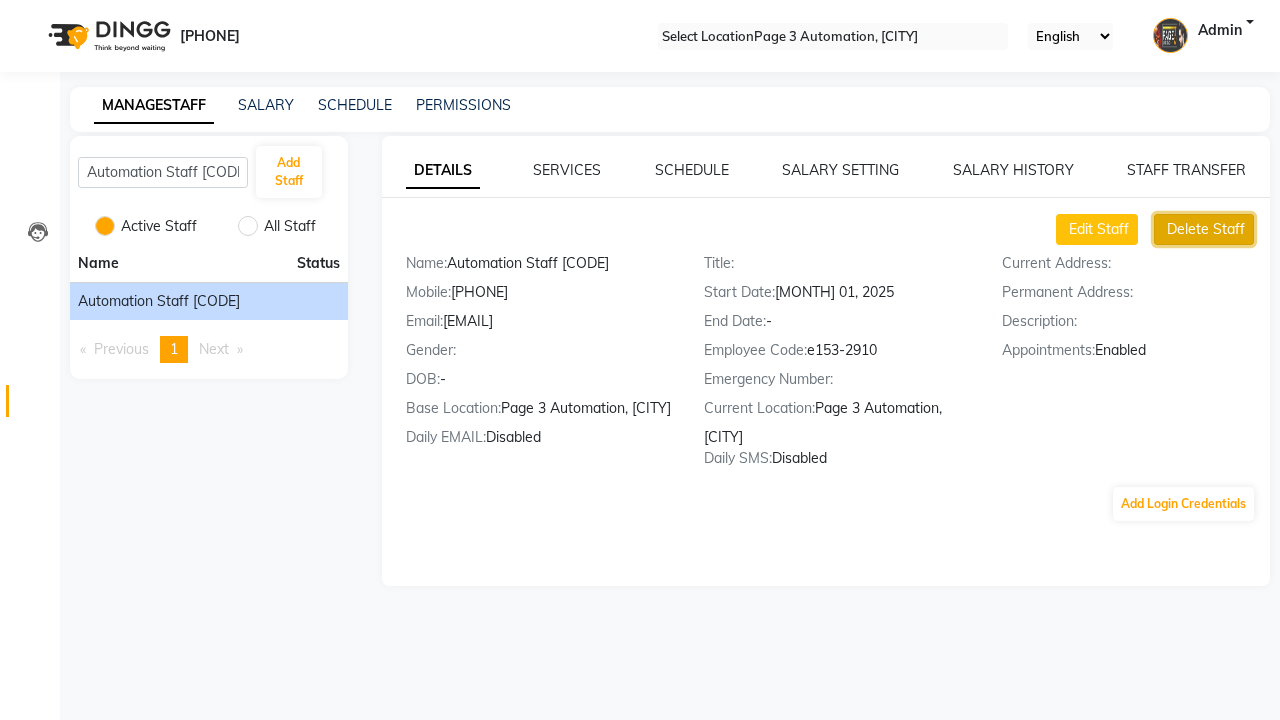 click on "Delete Staff" at bounding box center [1099, 229] 